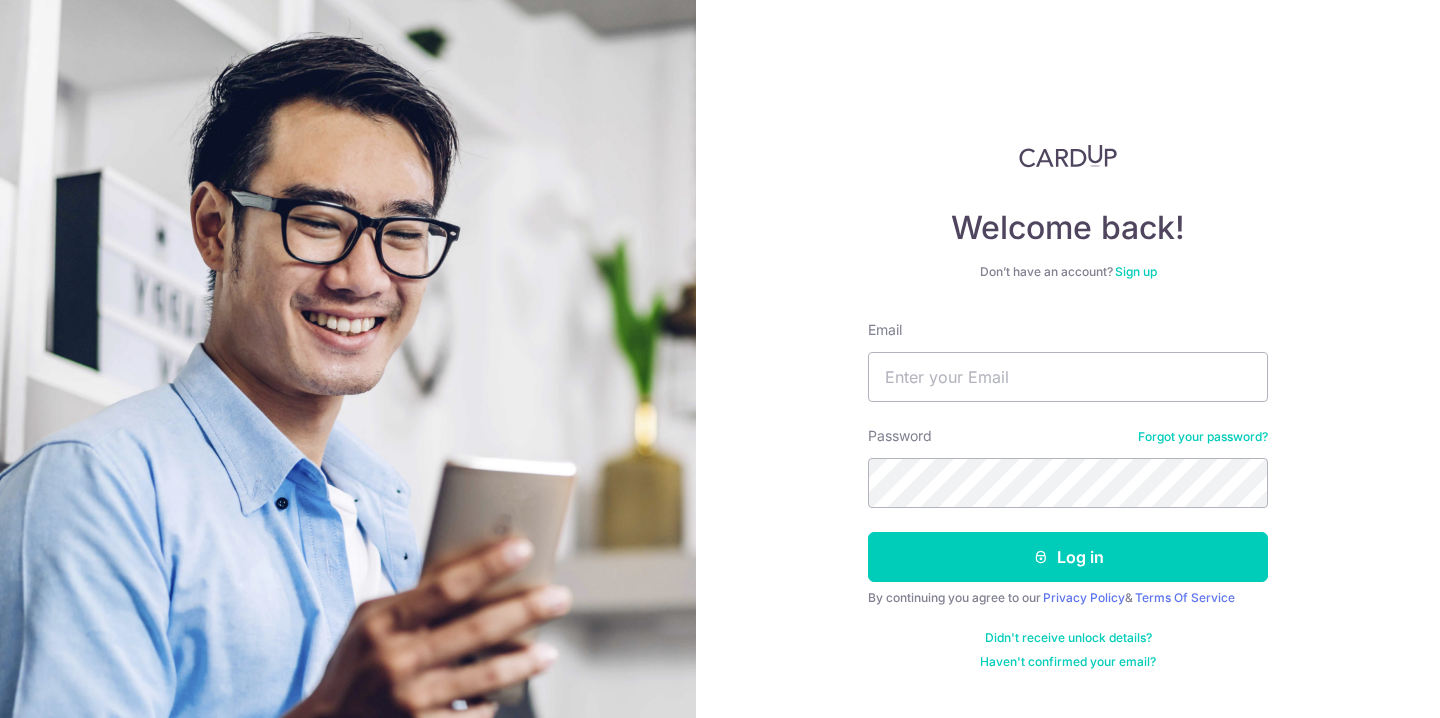 scroll, scrollTop: 0, scrollLeft: 0, axis: both 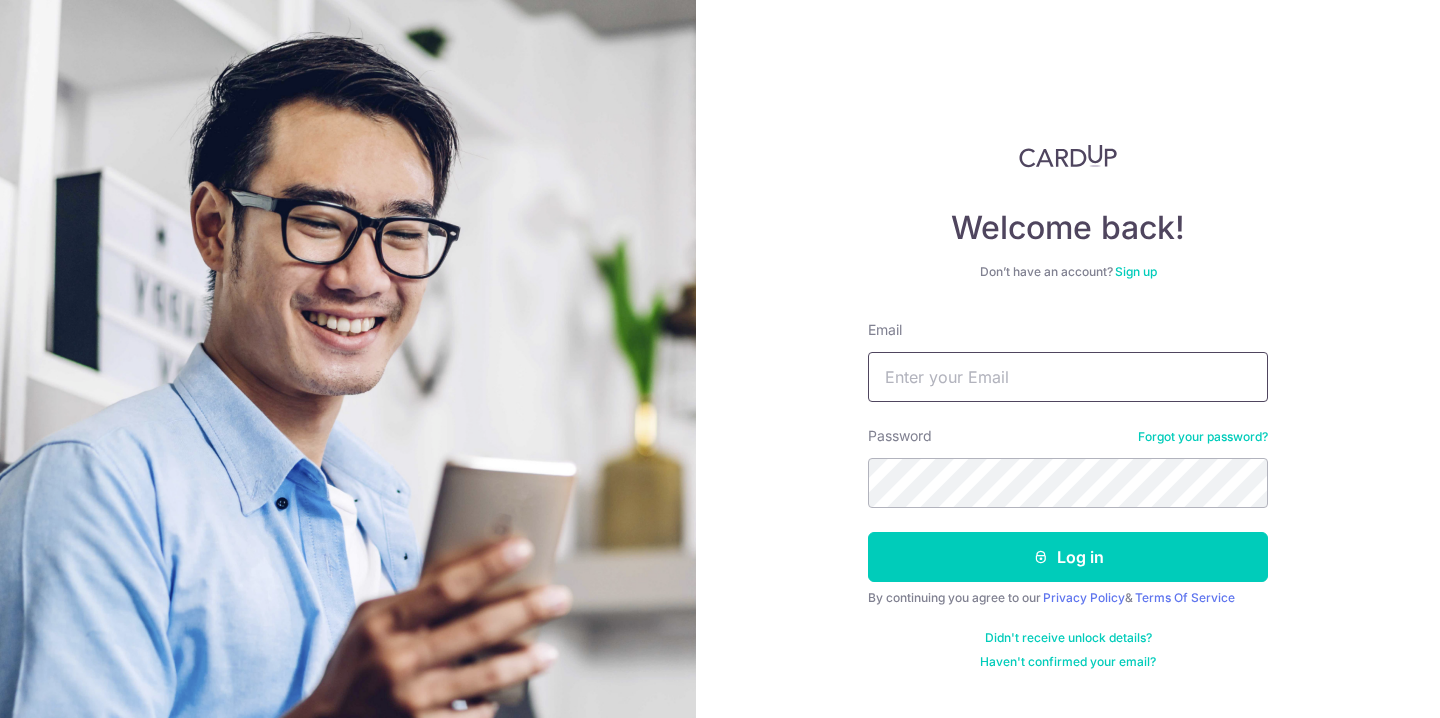 click on "Email" at bounding box center (1068, 377) 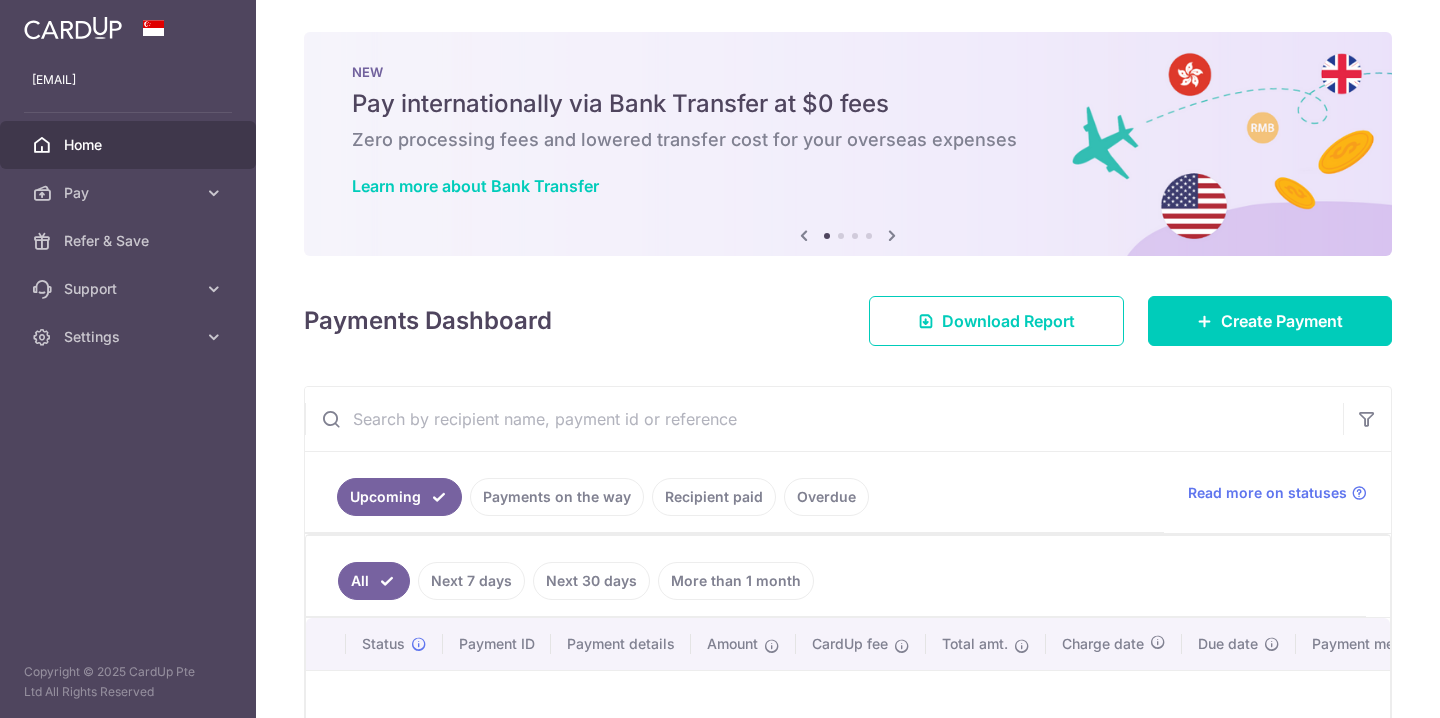 scroll, scrollTop: 0, scrollLeft: 0, axis: both 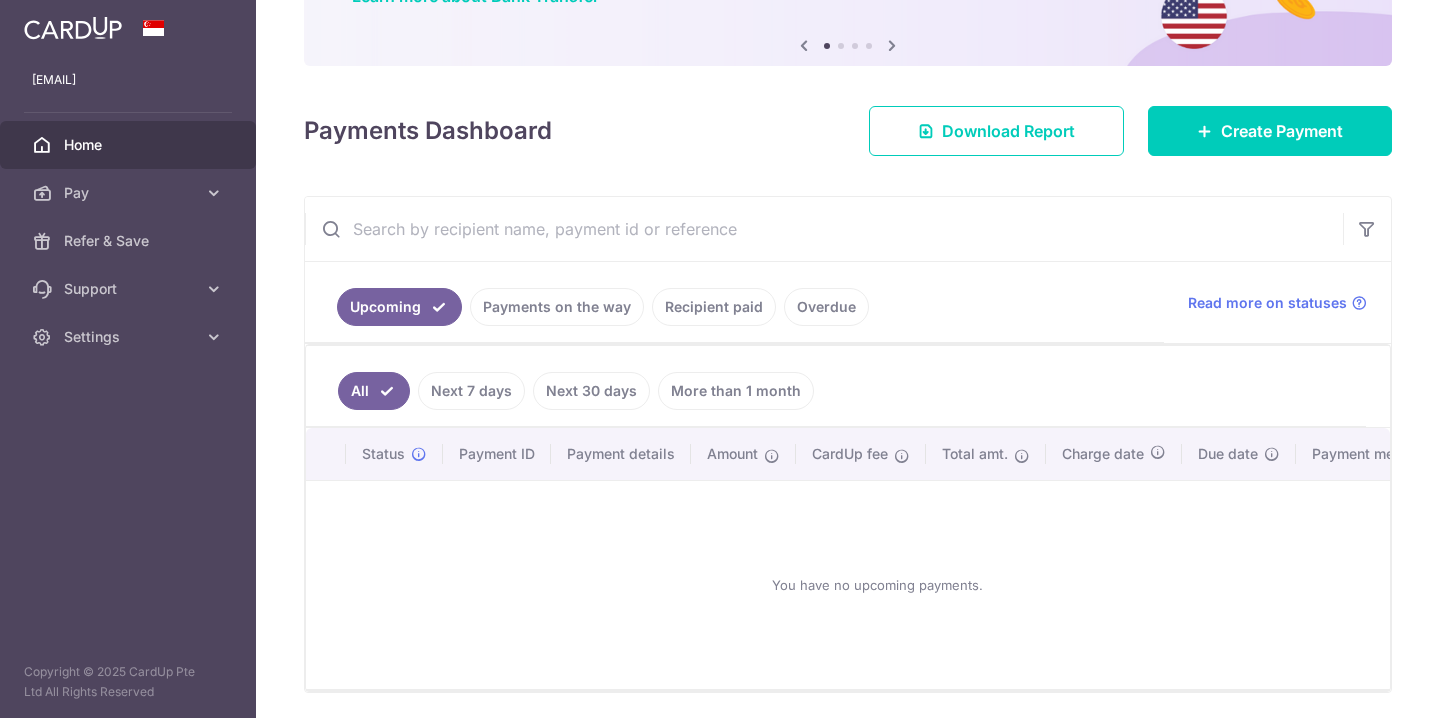 click on "Overdue" at bounding box center [826, 307] 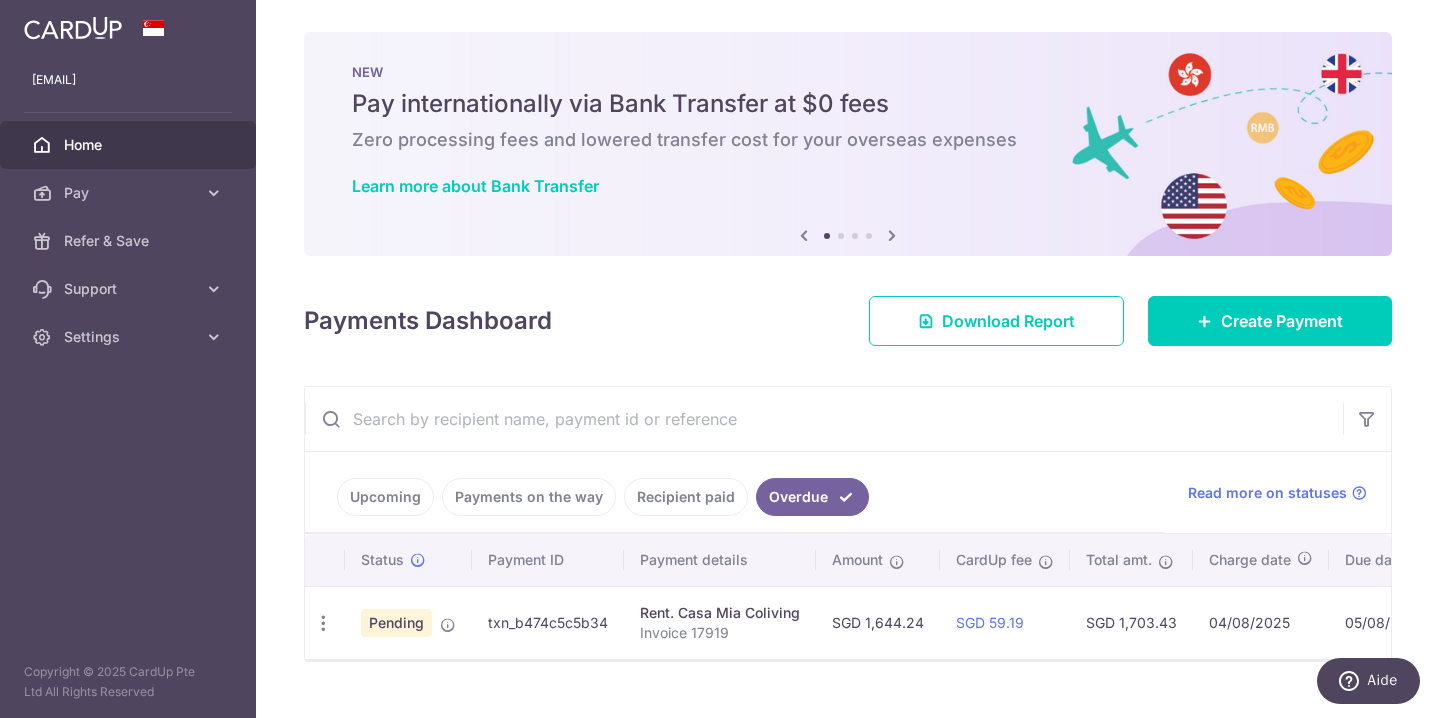 scroll, scrollTop: 0, scrollLeft: 0, axis: both 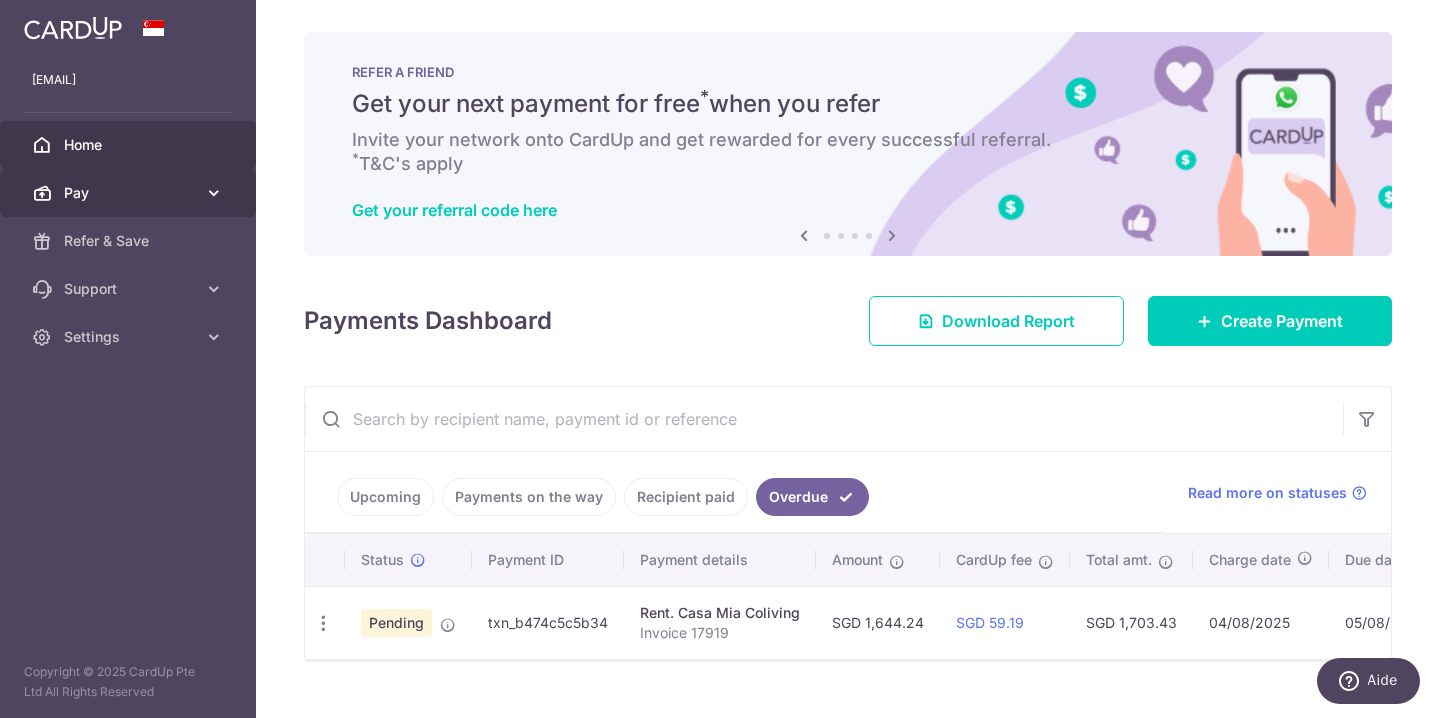 click on "Pay" at bounding box center (130, 193) 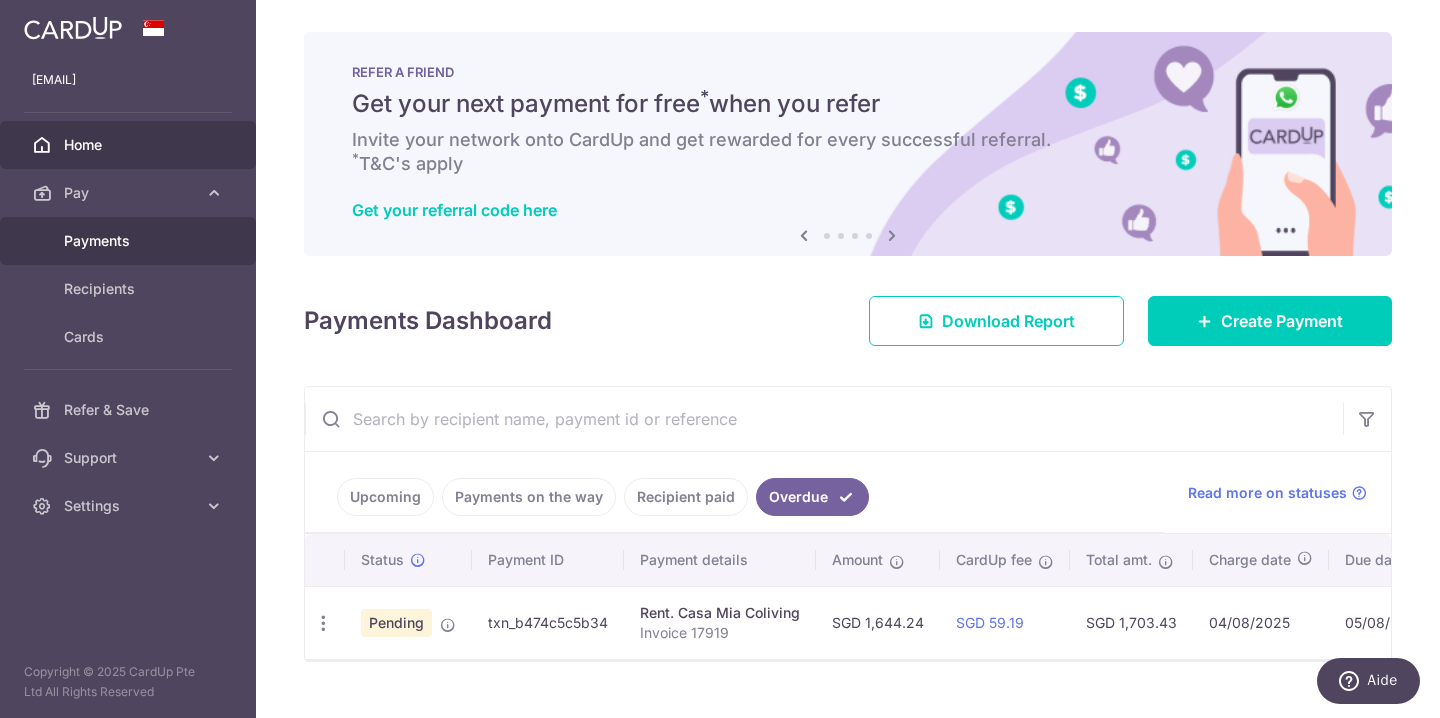 click on "Payments" at bounding box center [130, 241] 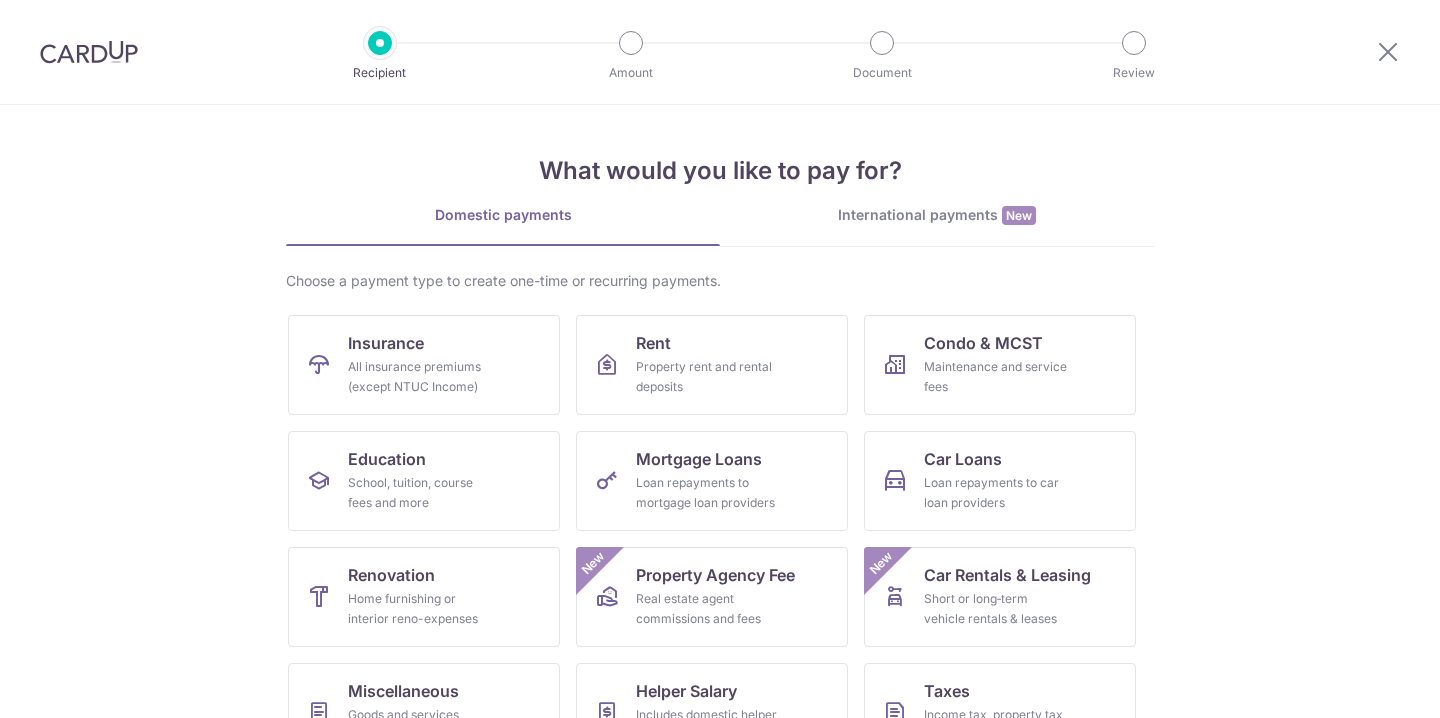 scroll, scrollTop: 0, scrollLeft: 0, axis: both 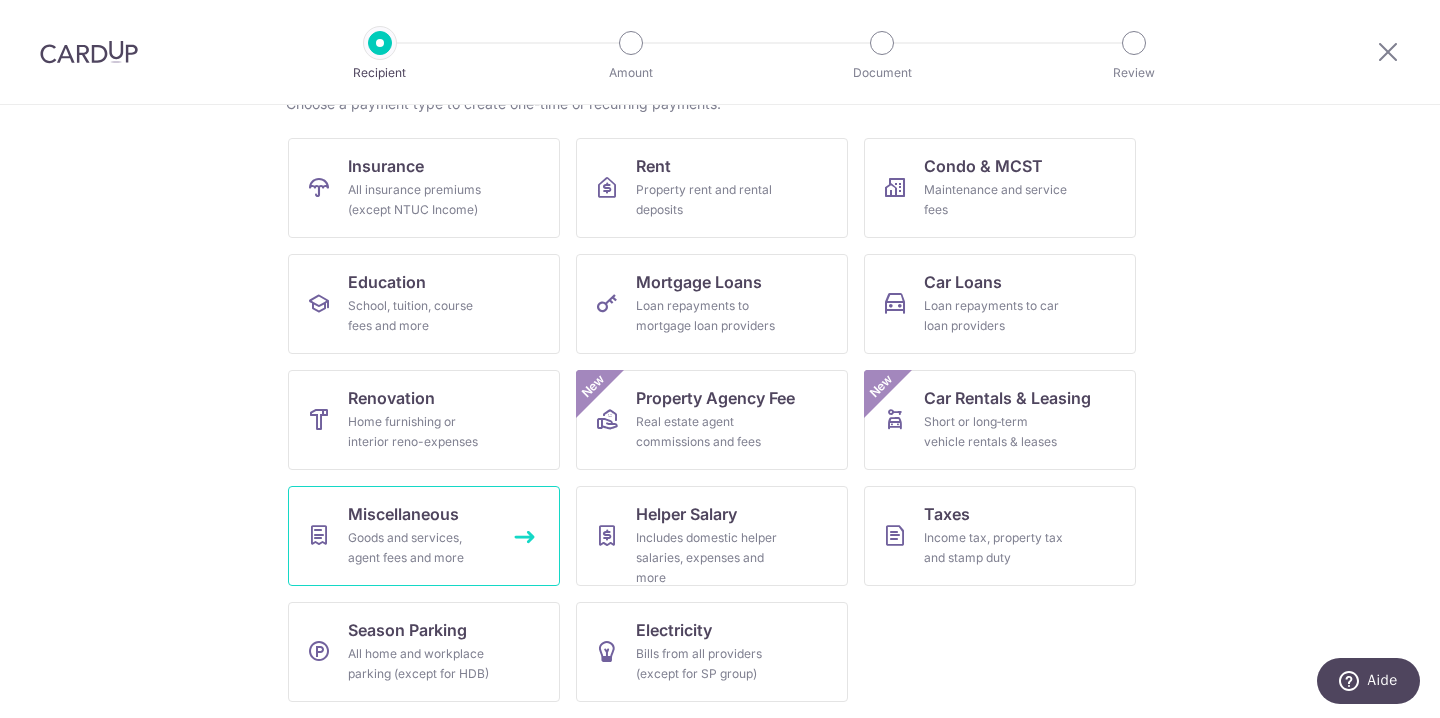 click on "Miscellaneous" at bounding box center (403, 514) 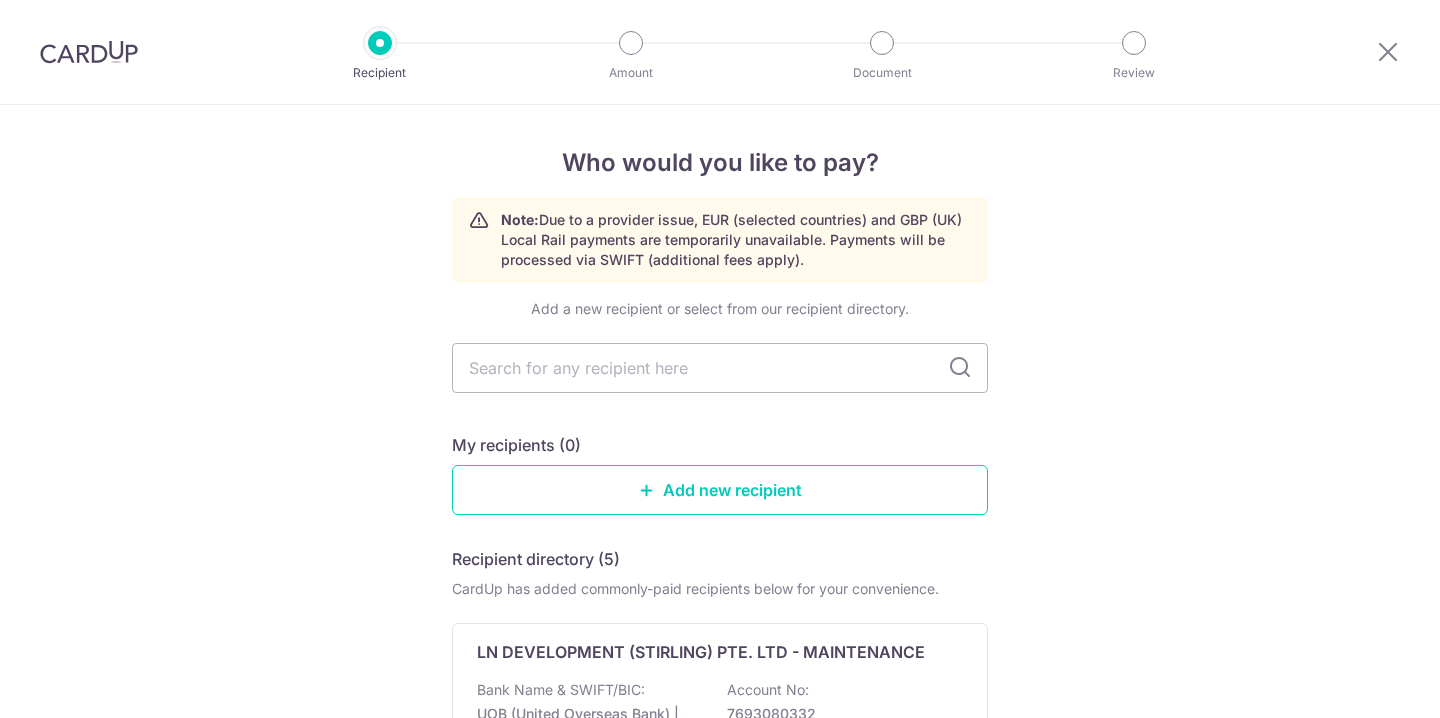scroll, scrollTop: 0, scrollLeft: 0, axis: both 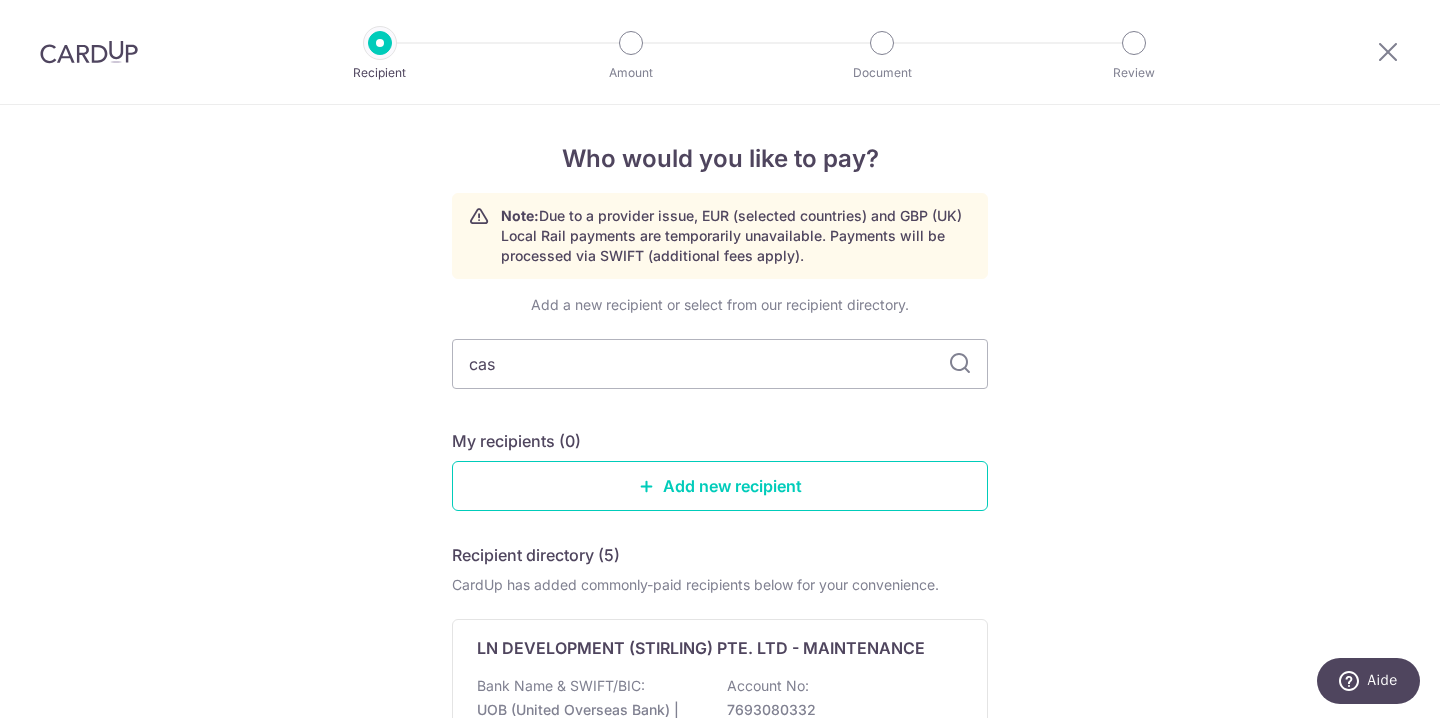 type on "casa" 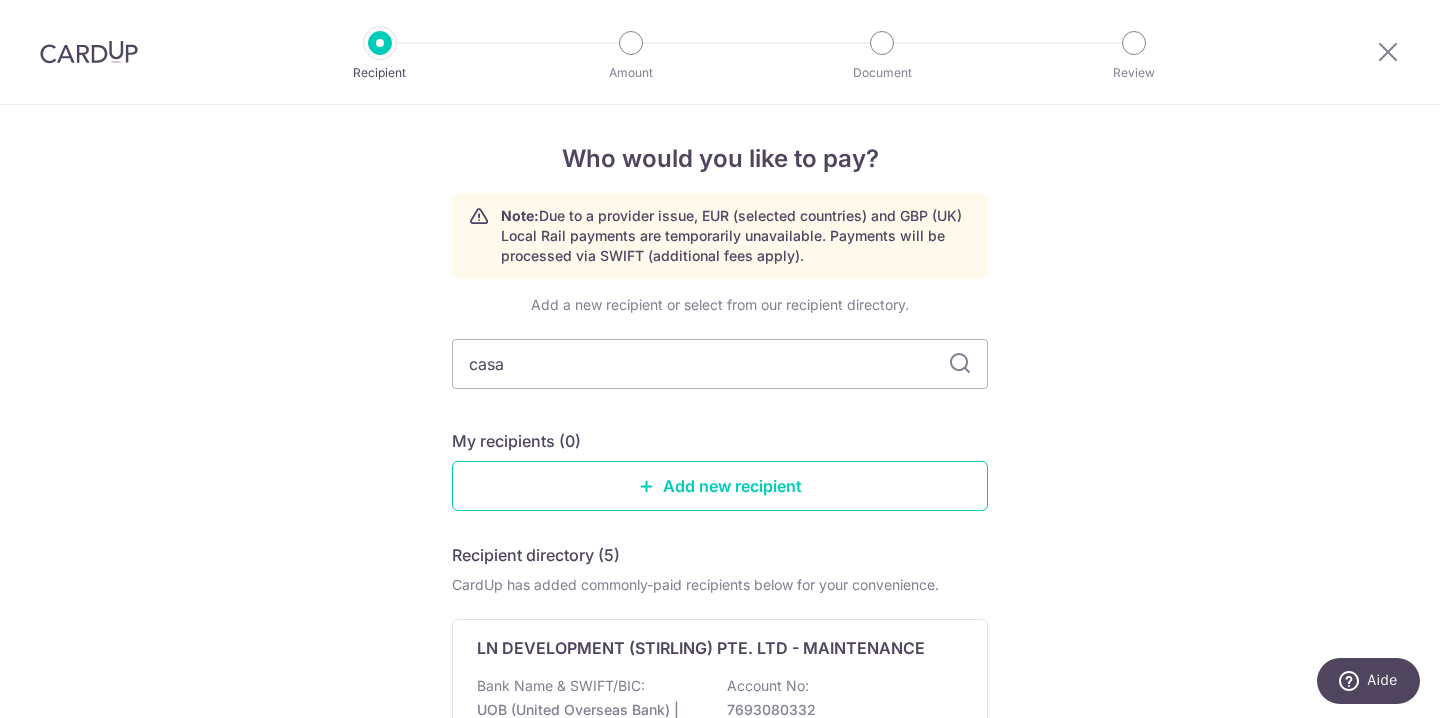 scroll, scrollTop: 0, scrollLeft: 0, axis: both 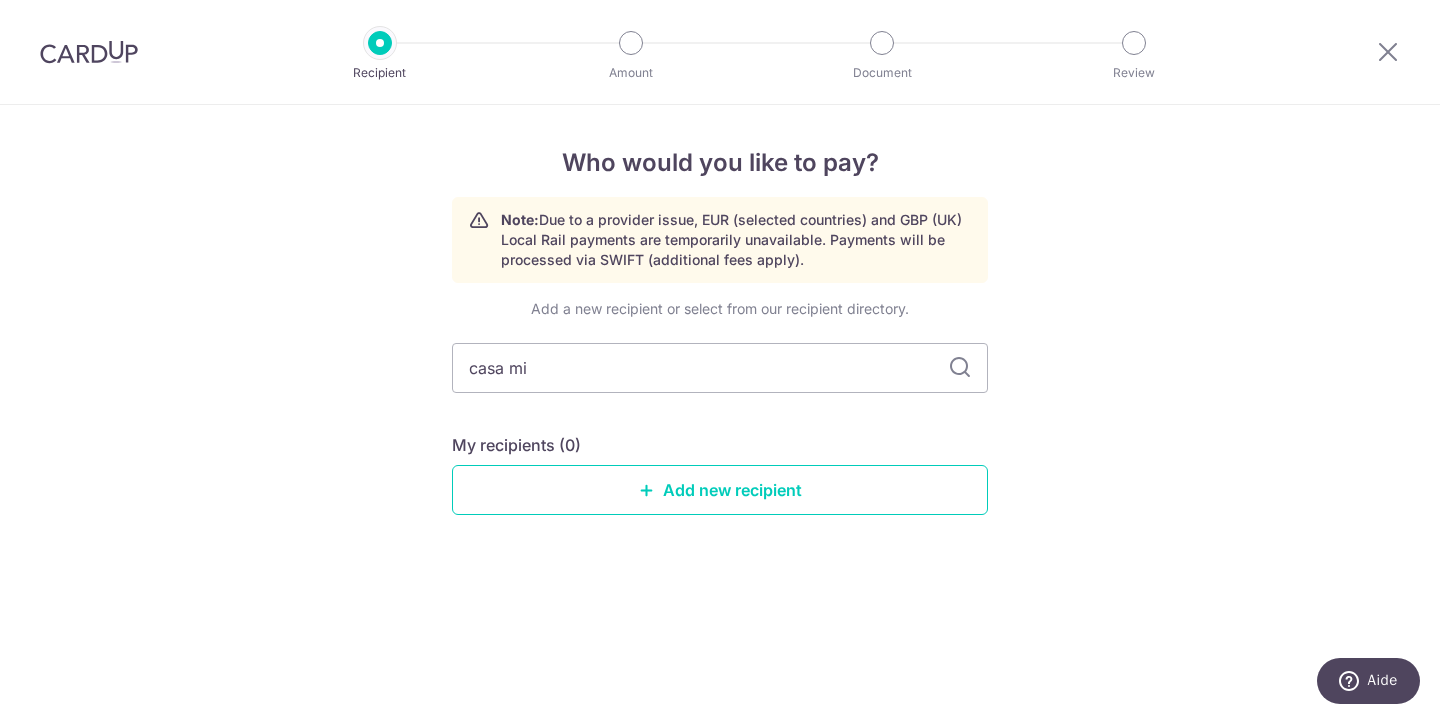 type on "casa mia" 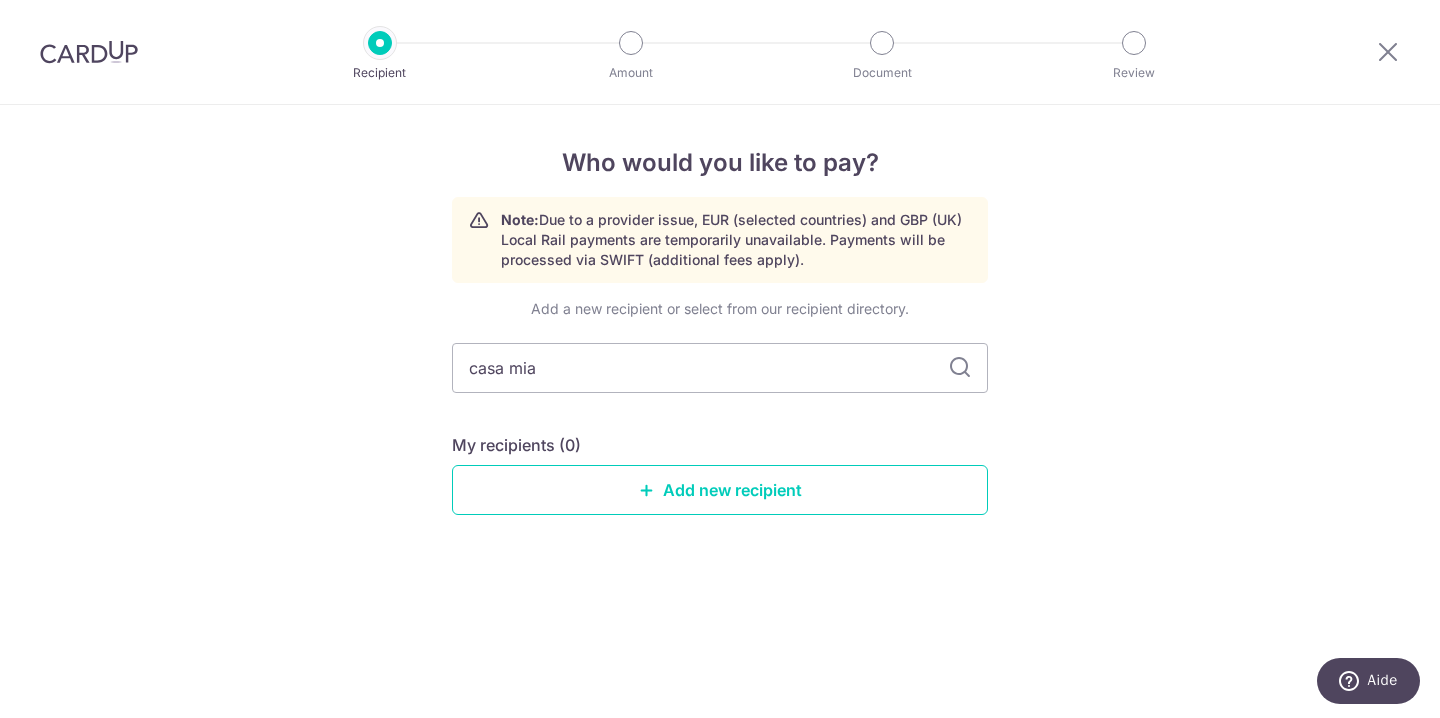 click at bounding box center [960, 368] 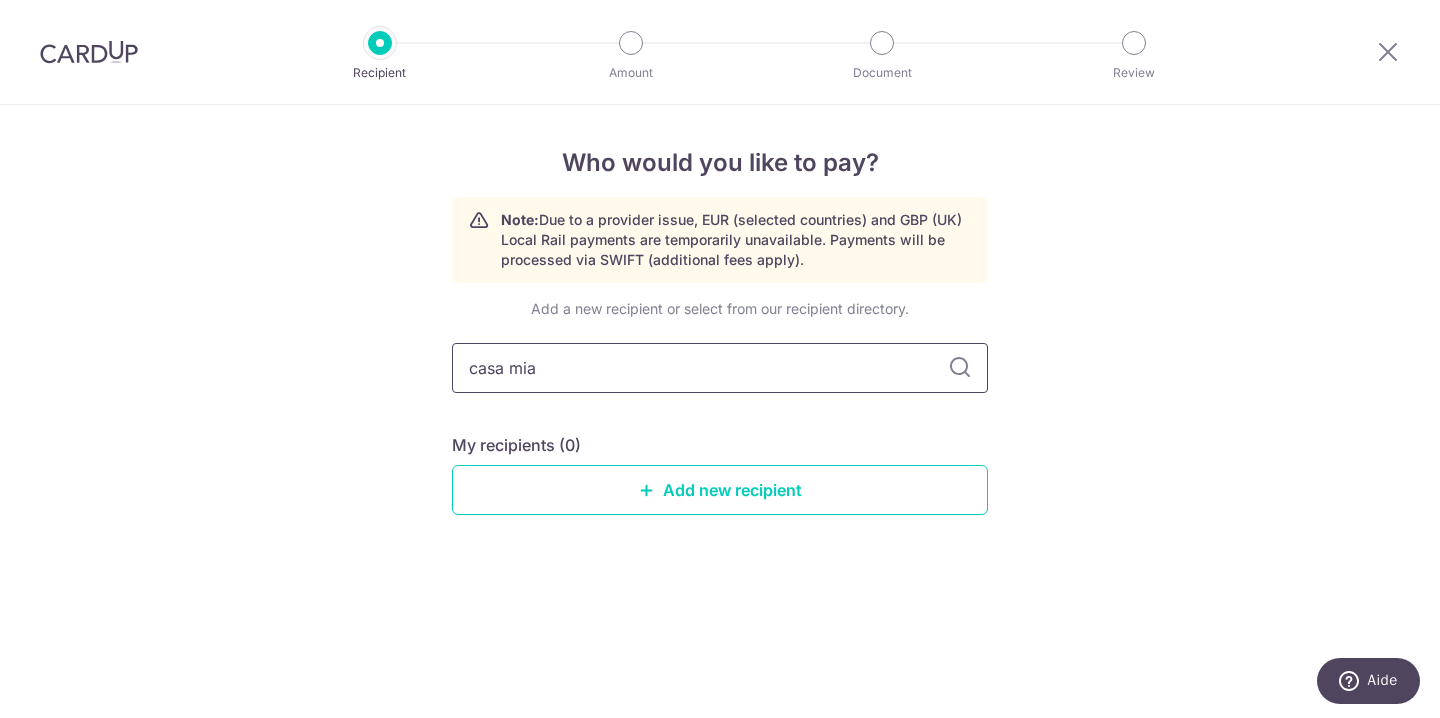 click on "casa mia" at bounding box center [720, 368] 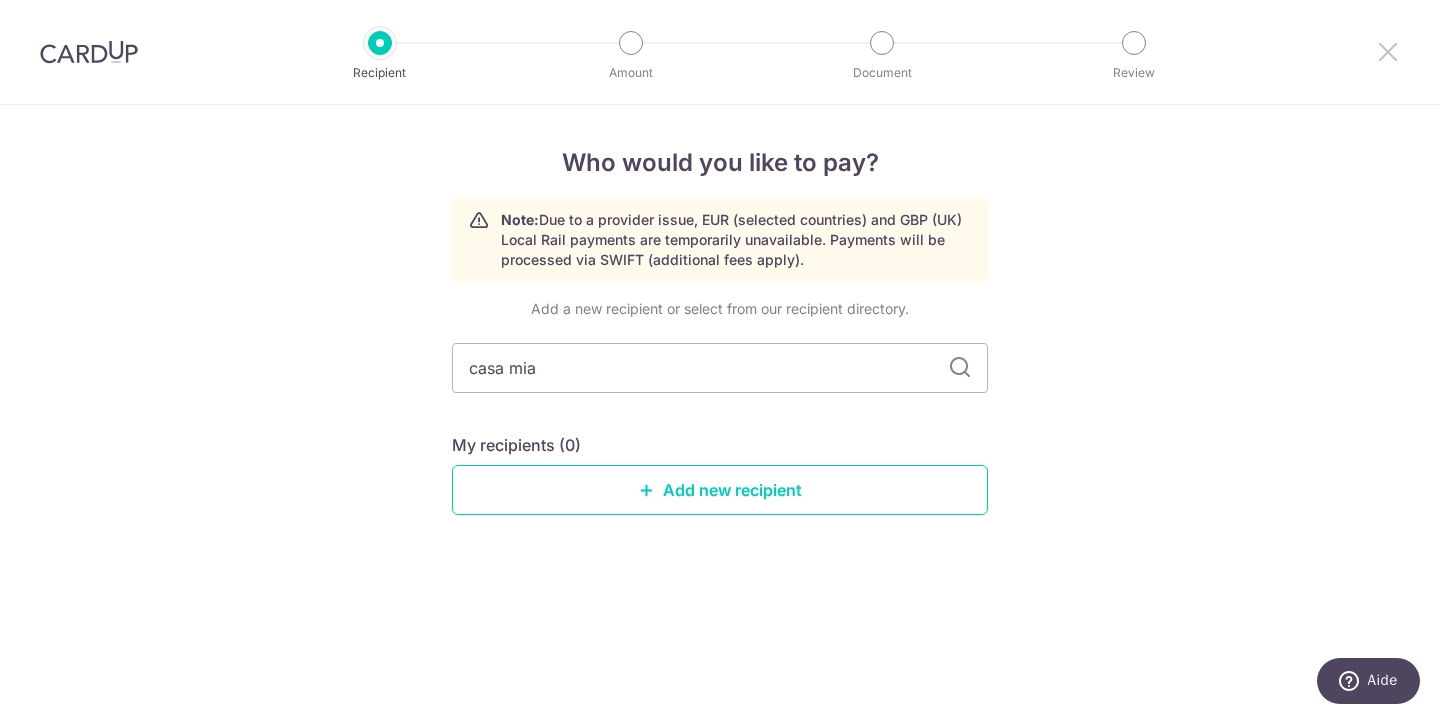 click at bounding box center [1388, 51] 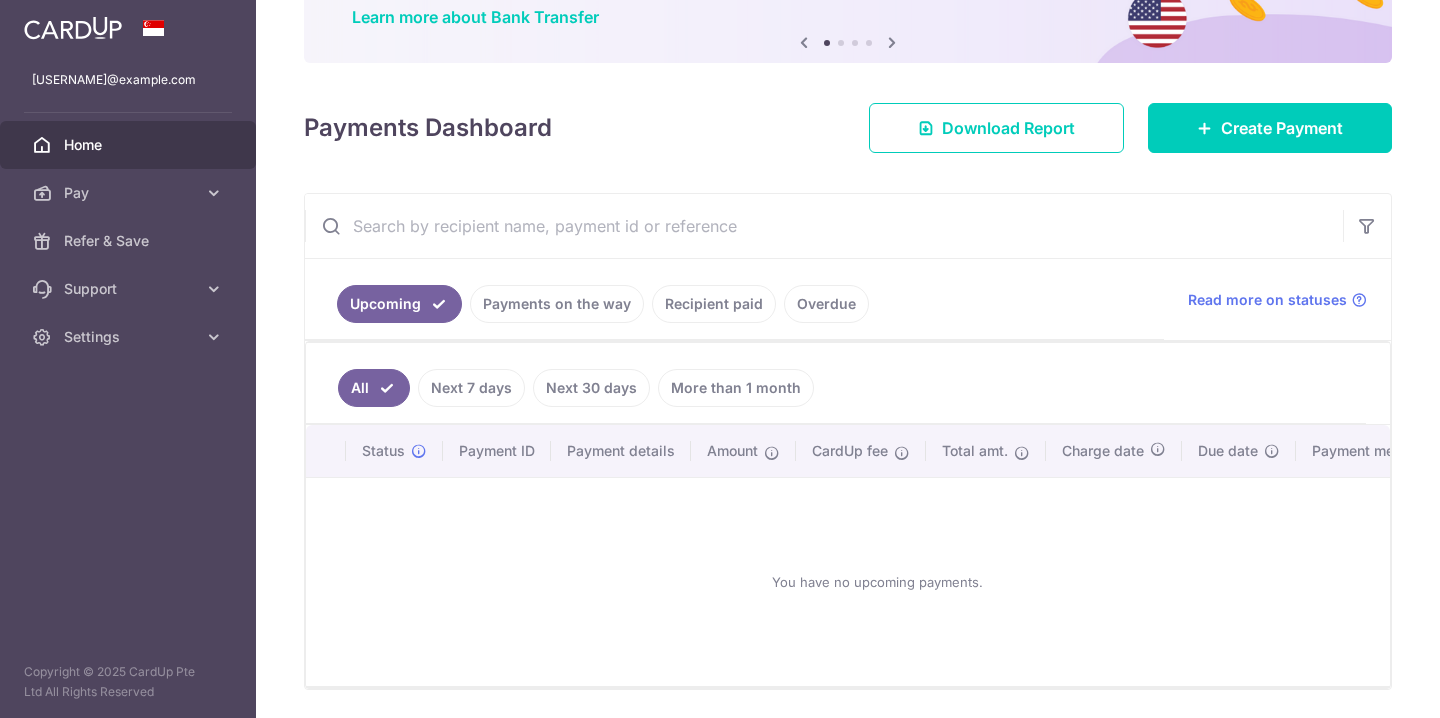 scroll, scrollTop: 185, scrollLeft: 0, axis: vertical 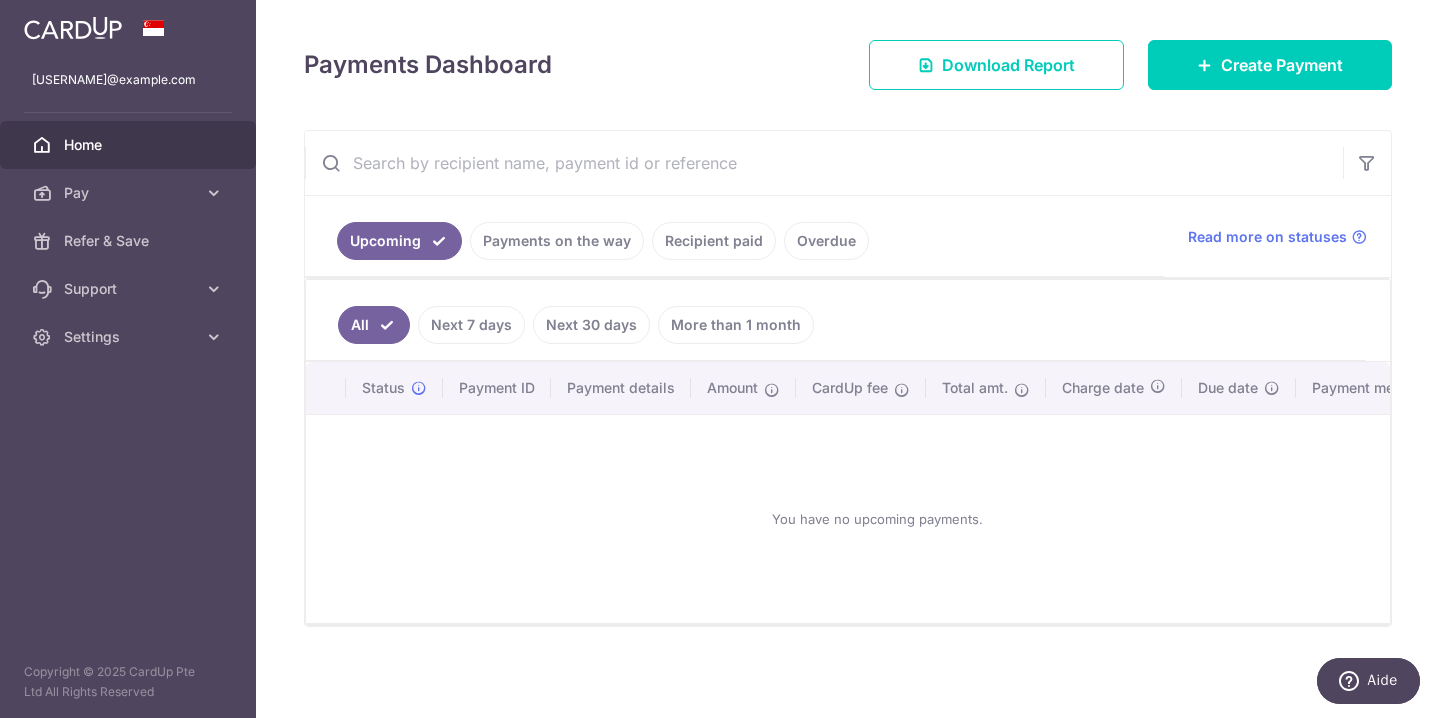click on "Overdue" at bounding box center (826, 241) 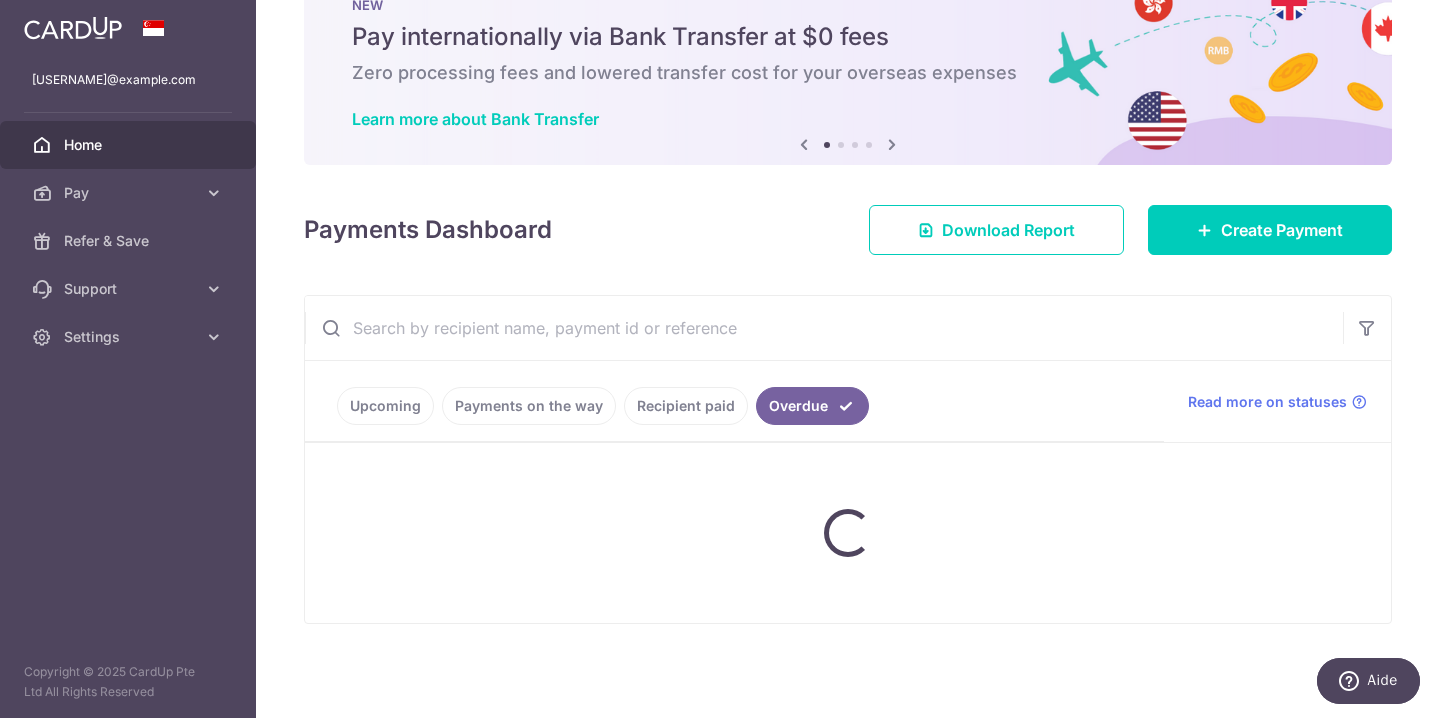 scroll, scrollTop: 14, scrollLeft: 0, axis: vertical 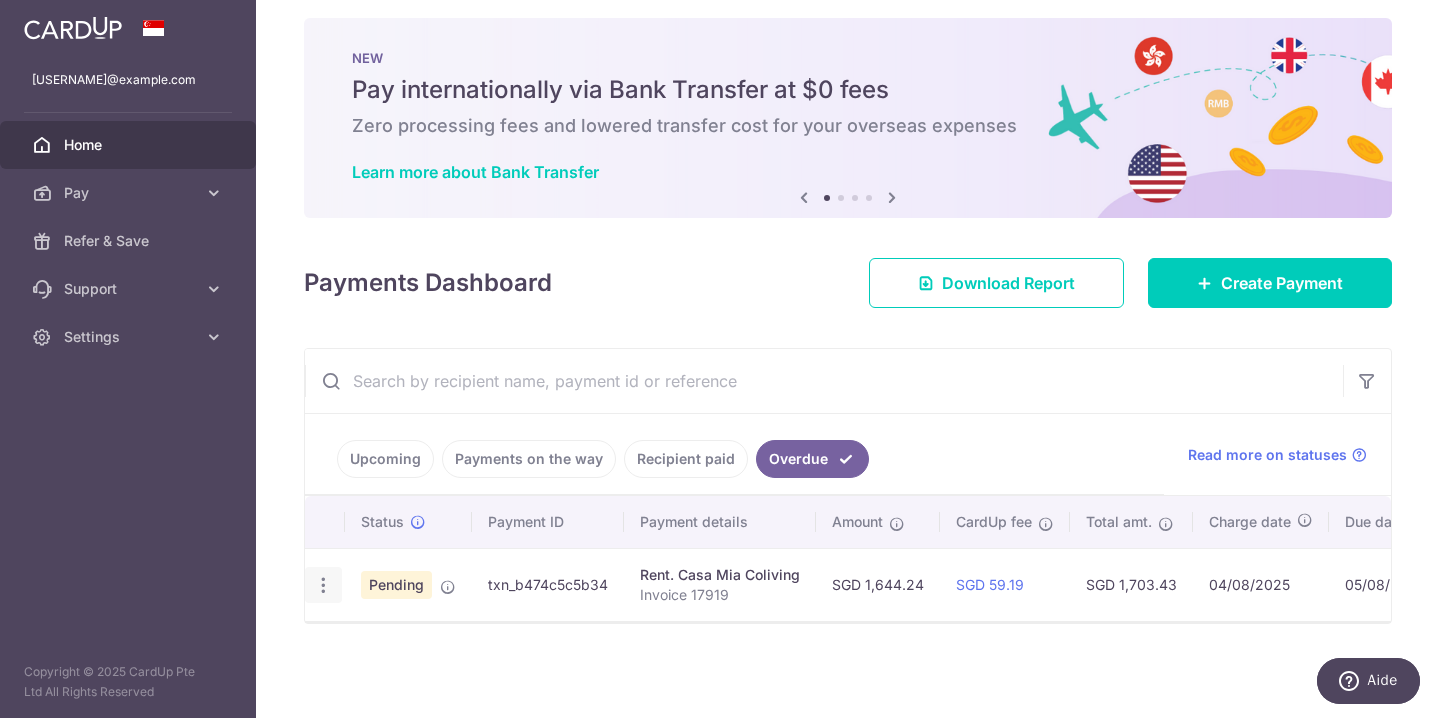 click at bounding box center [323, 585] 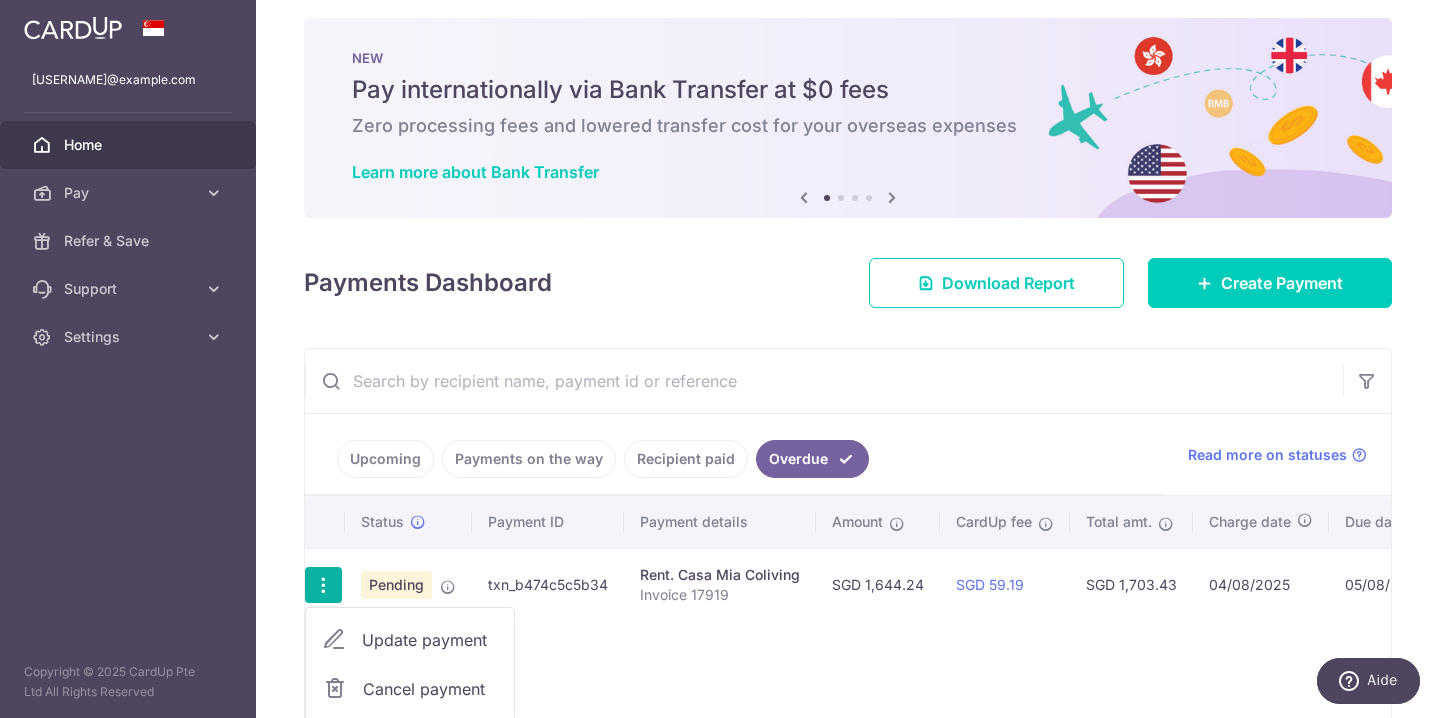 click on "Payments Dashboard
Download Report
Create Payment" at bounding box center (848, 279) 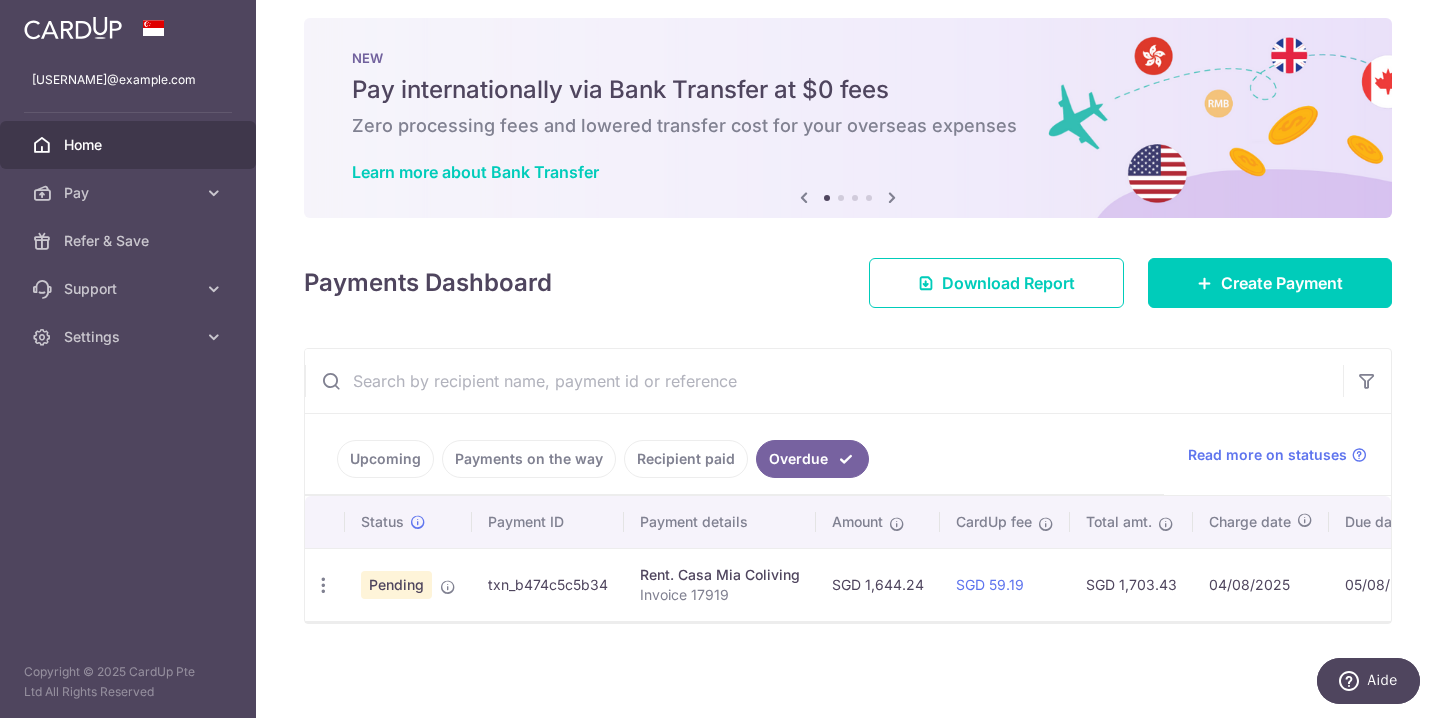 scroll, scrollTop: 0, scrollLeft: 0, axis: both 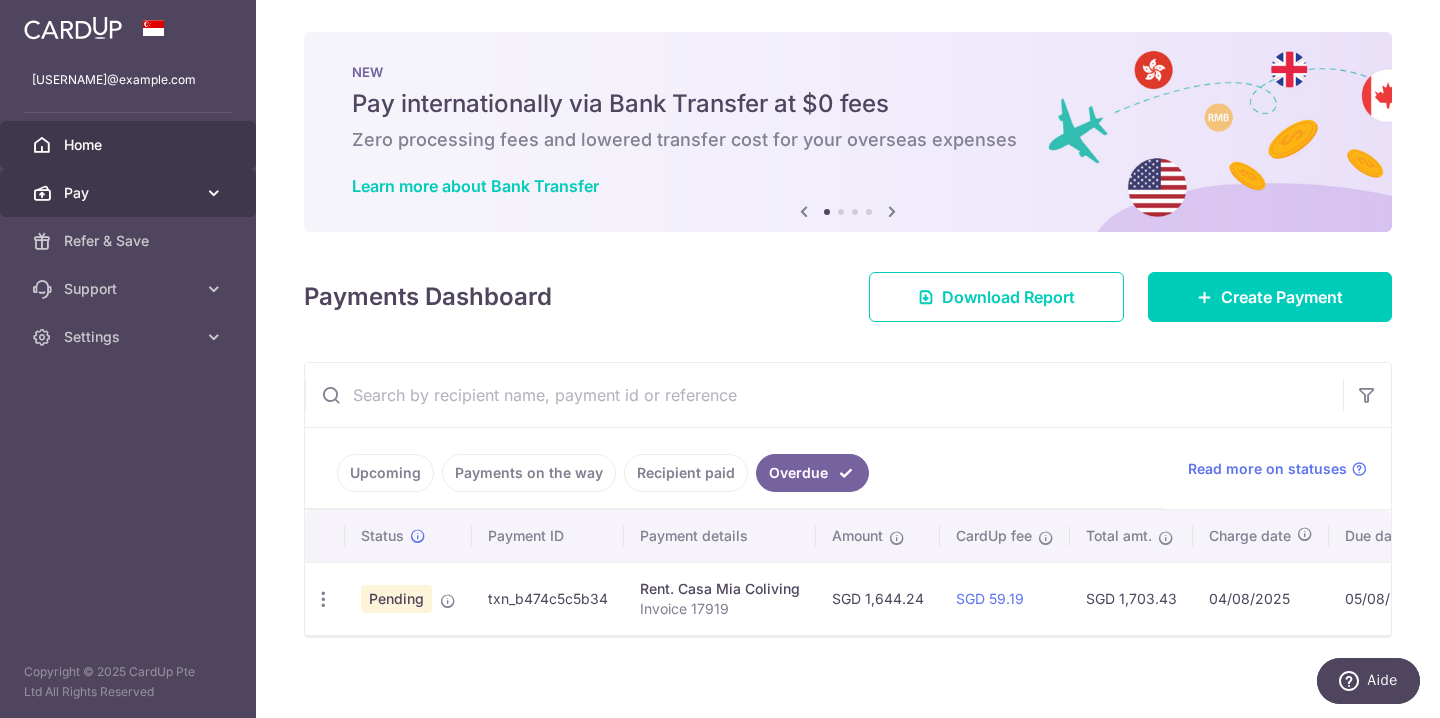 click at bounding box center [214, 193] 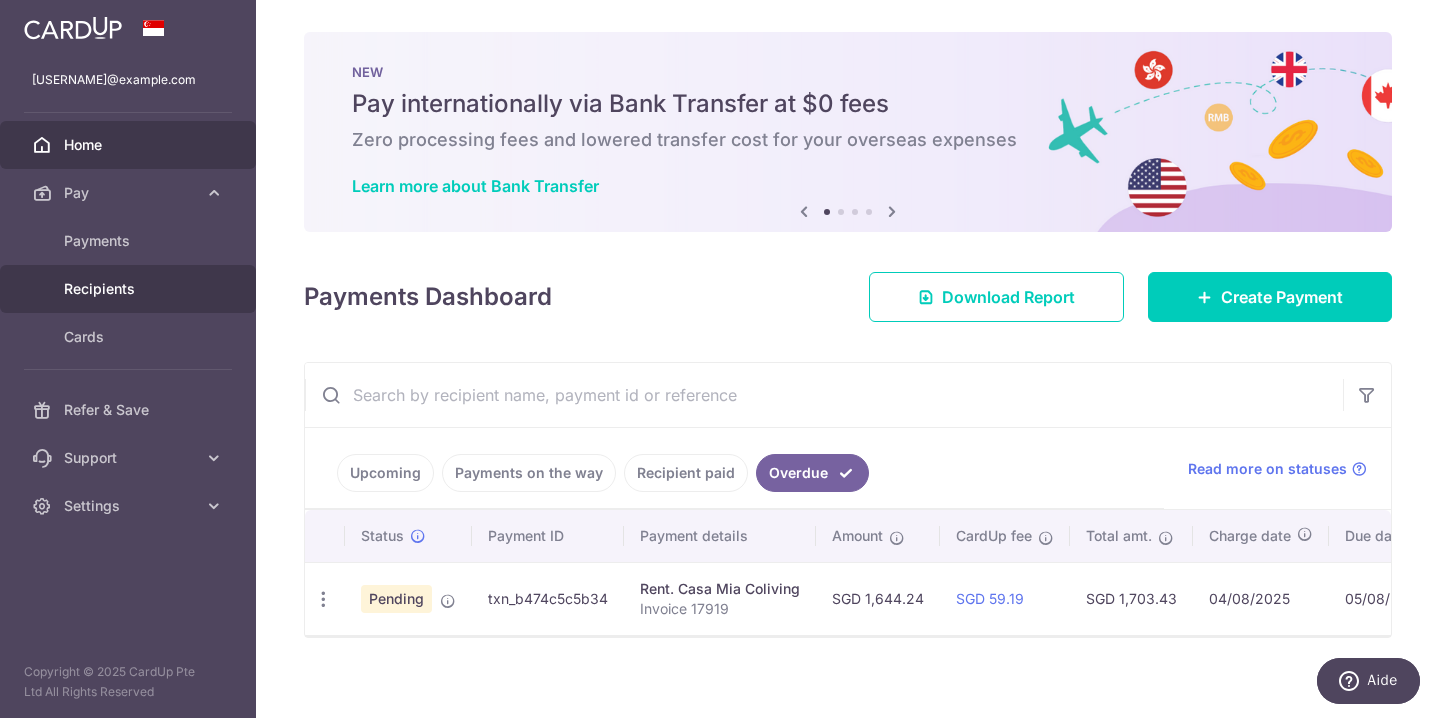 click on "Recipients" at bounding box center (130, 289) 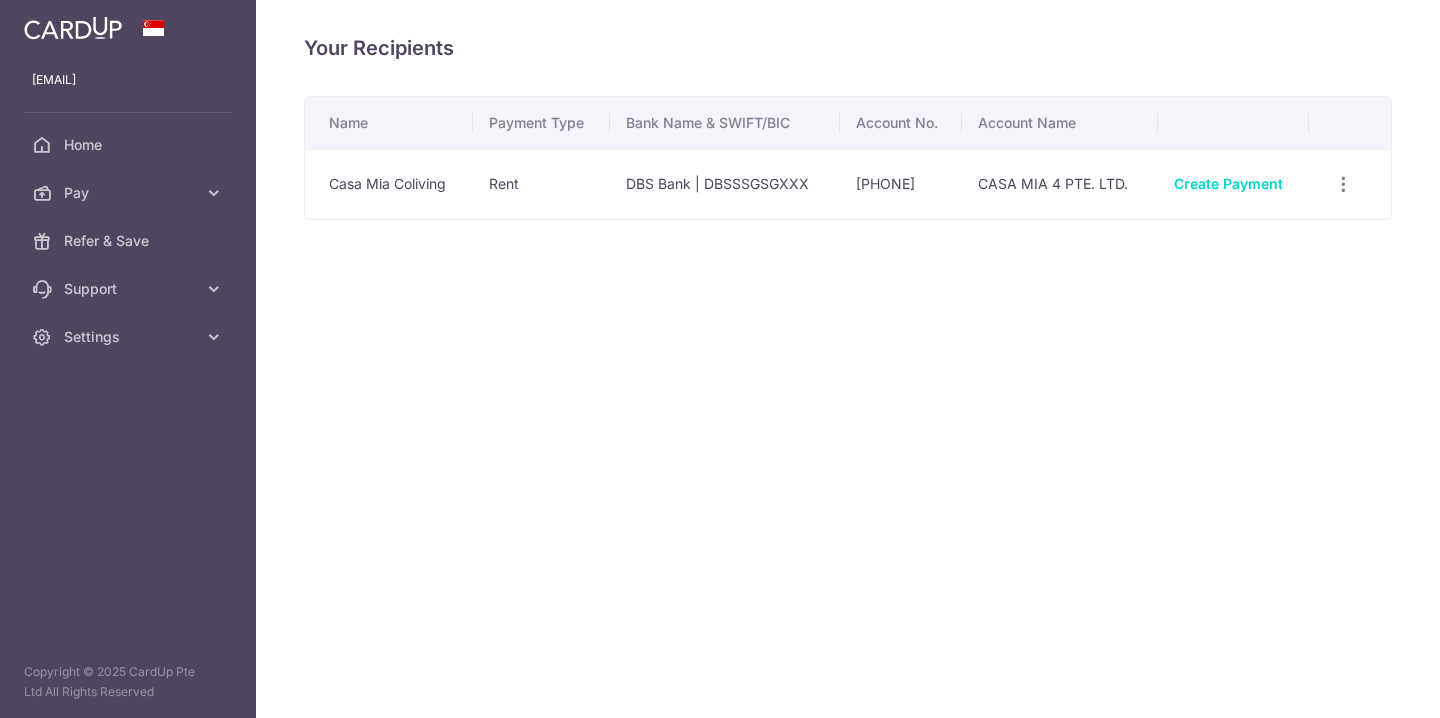 scroll, scrollTop: 0, scrollLeft: 0, axis: both 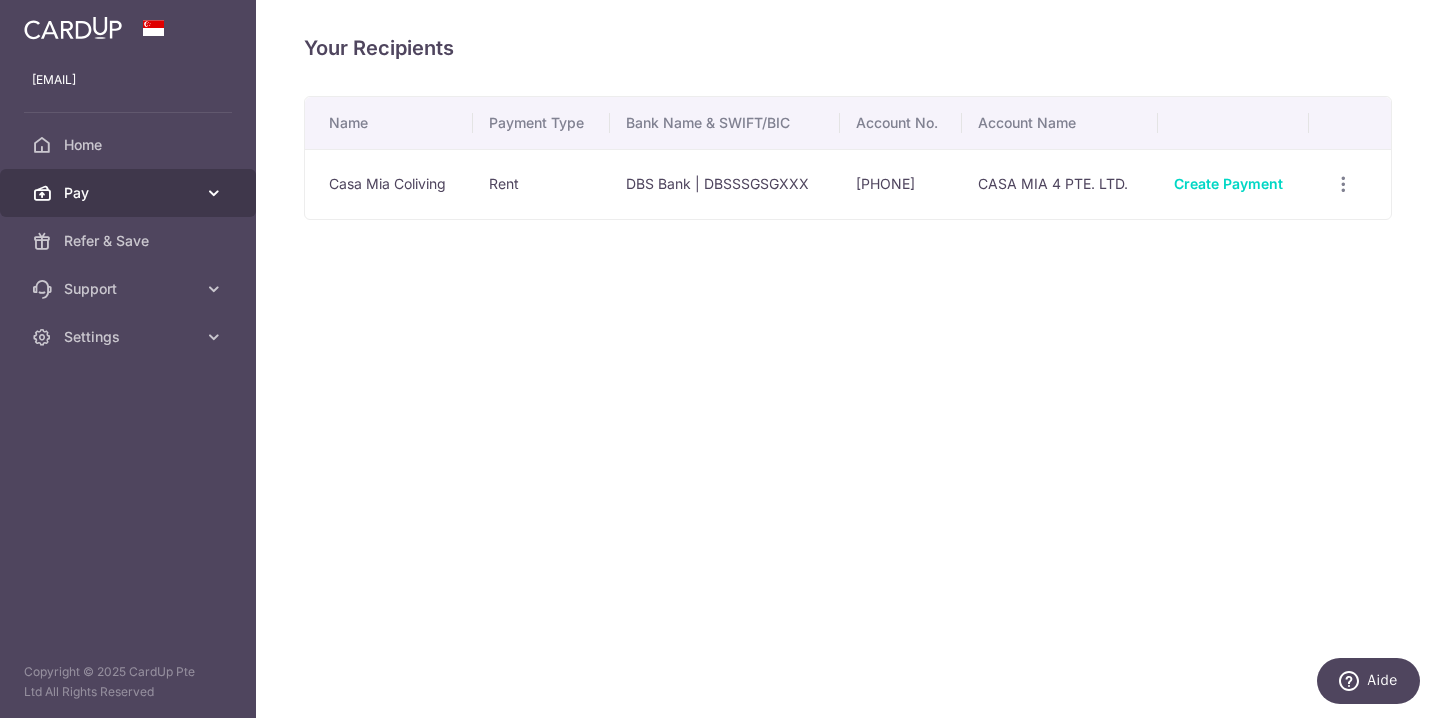 click on "Pay" at bounding box center [130, 193] 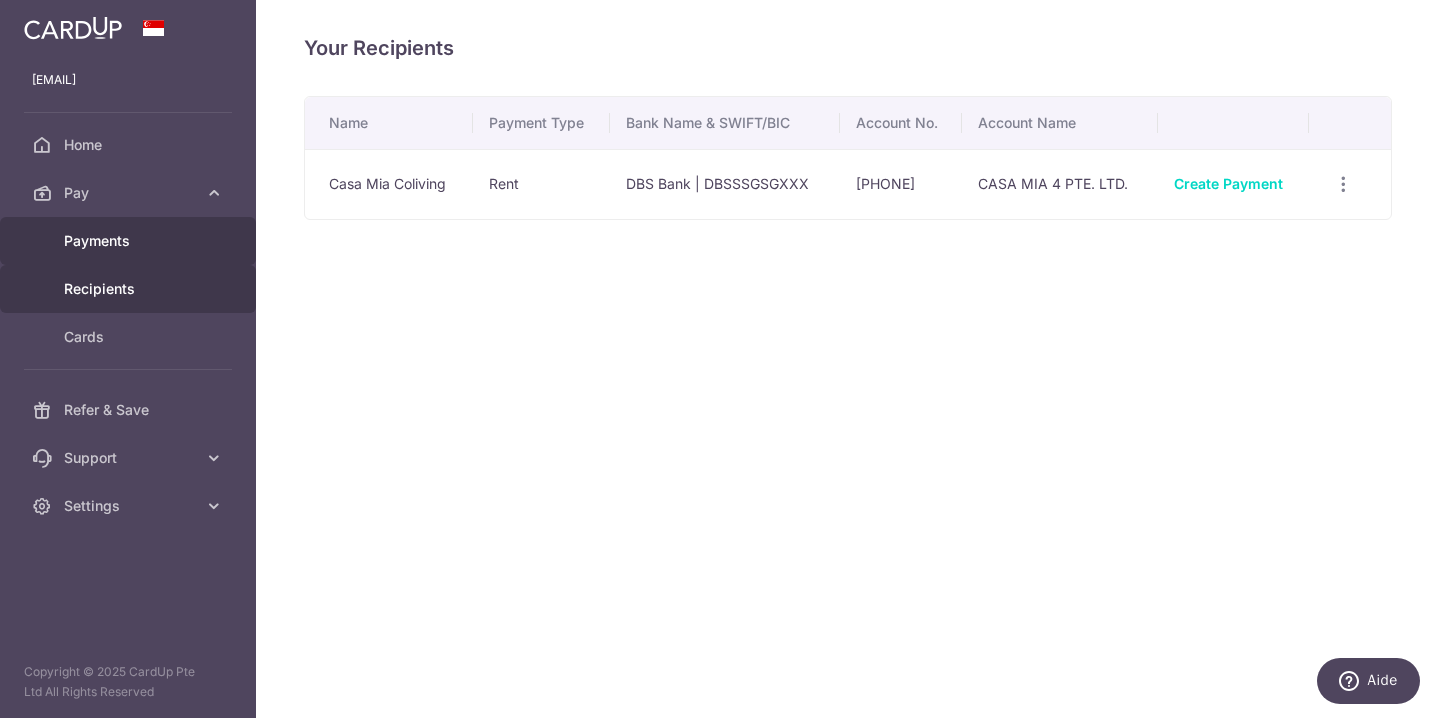 click on "Payments" at bounding box center [130, 241] 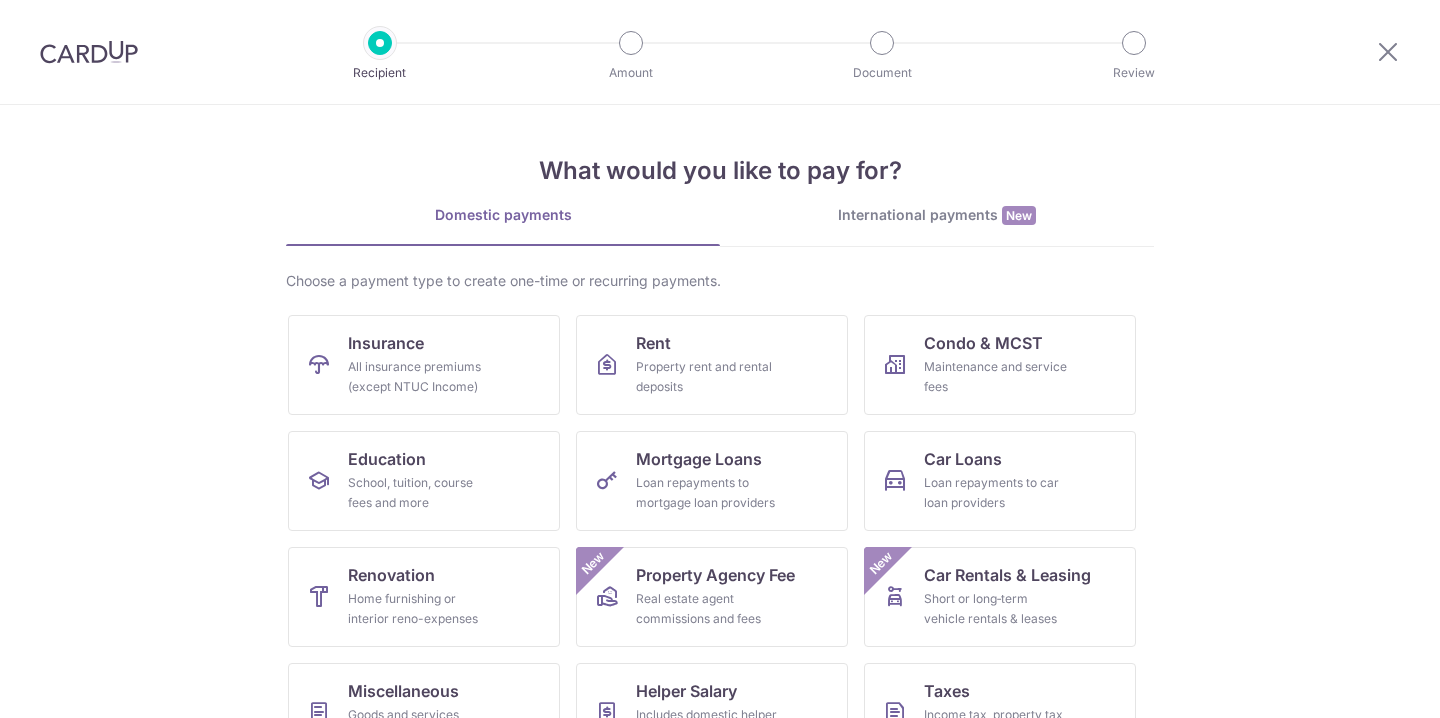 scroll, scrollTop: 0, scrollLeft: 0, axis: both 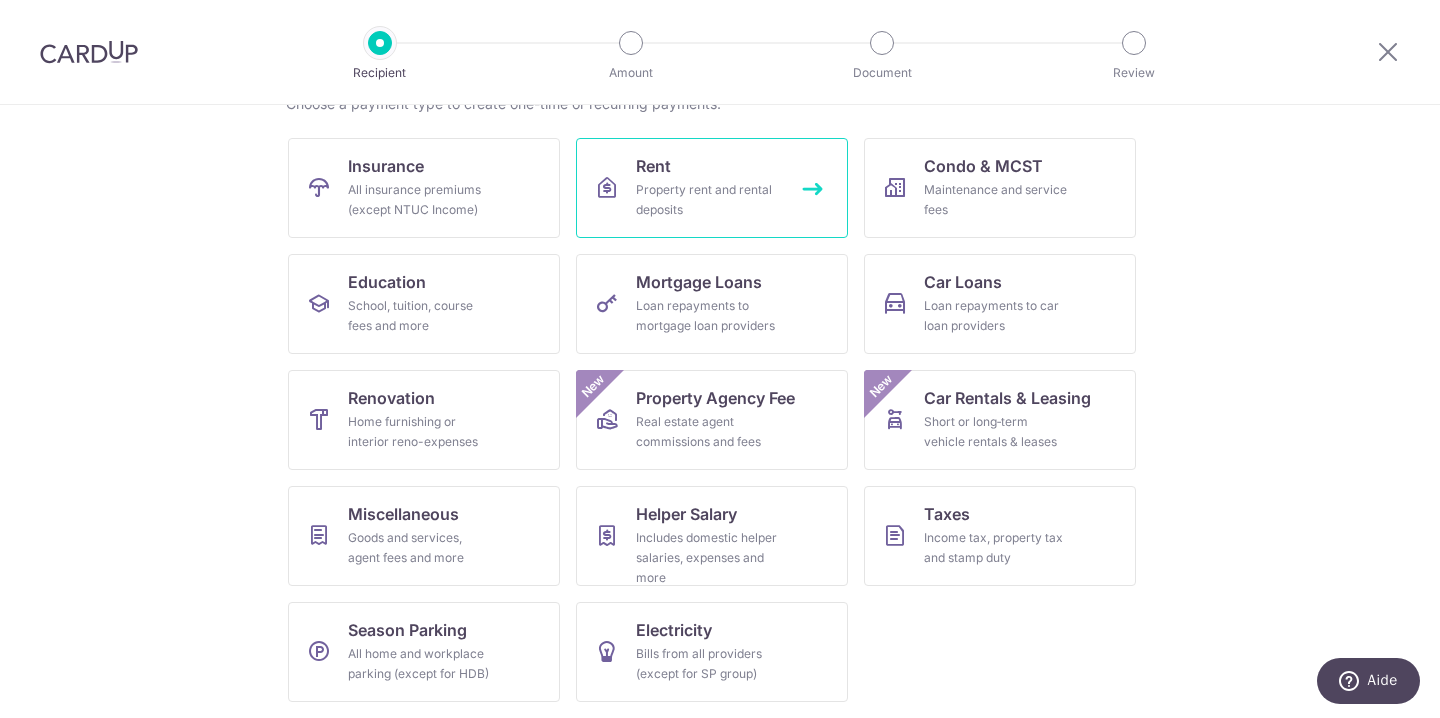 click on "Rent Property rent and rental deposits" at bounding box center [712, 188] 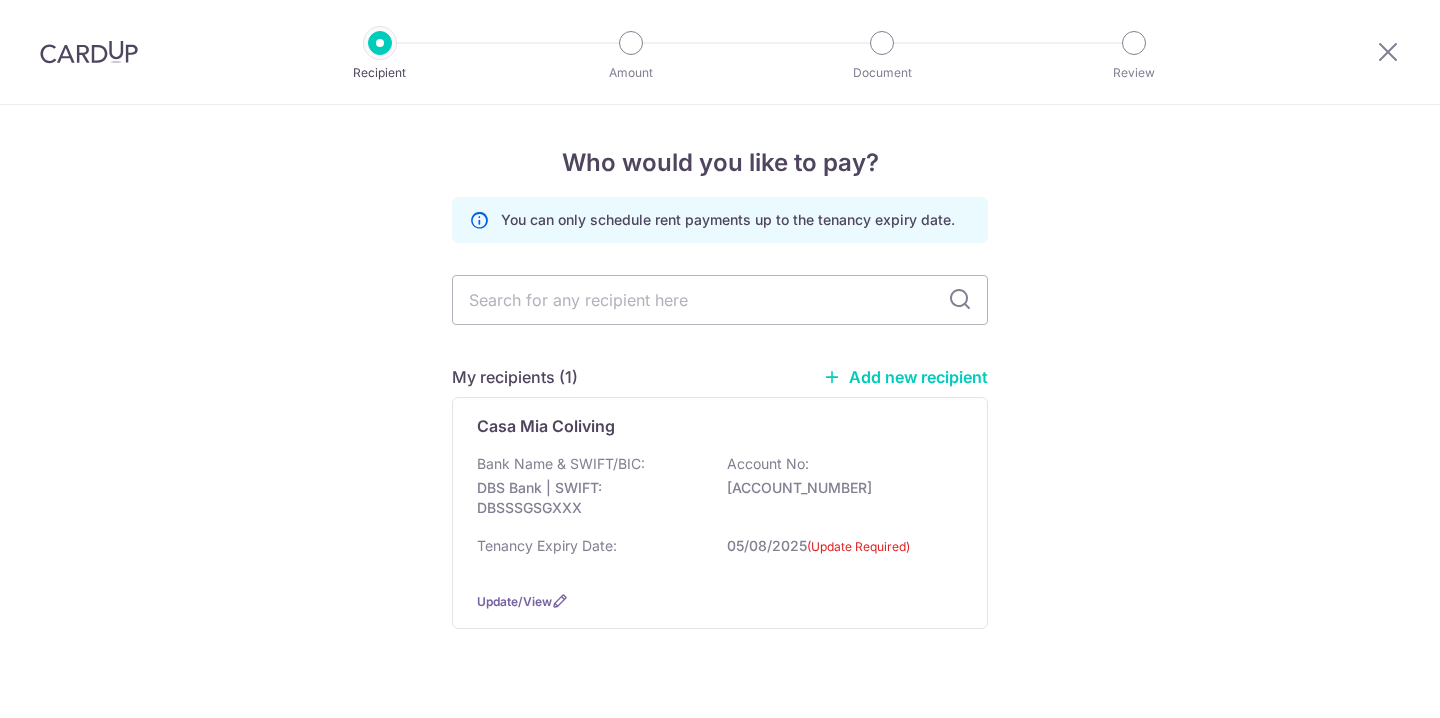 scroll, scrollTop: 0, scrollLeft: 0, axis: both 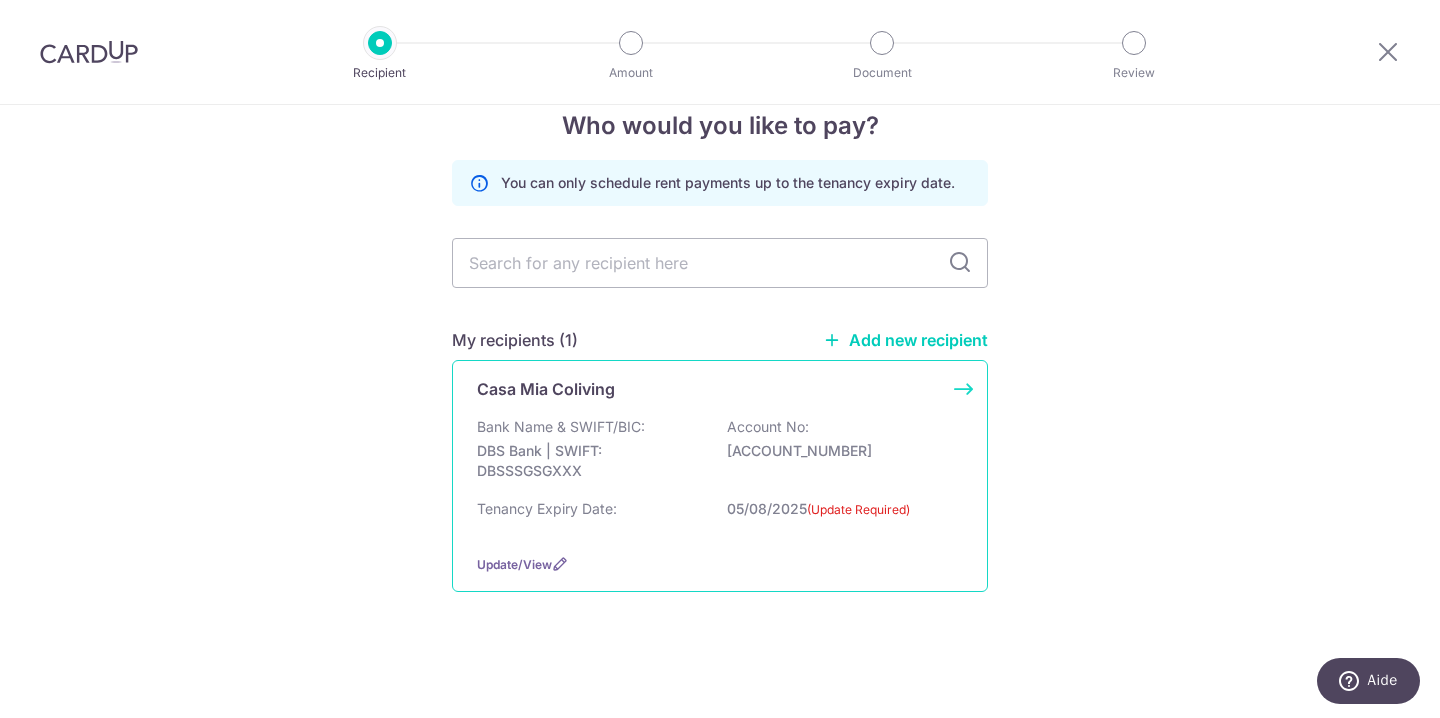 click on "Bank Name & SWIFT/BIC:
DBS Bank | SWIFT: DBSSSGSGXXX
Account No:
[ACCOUNT_NUMBER]" at bounding box center (720, 454) 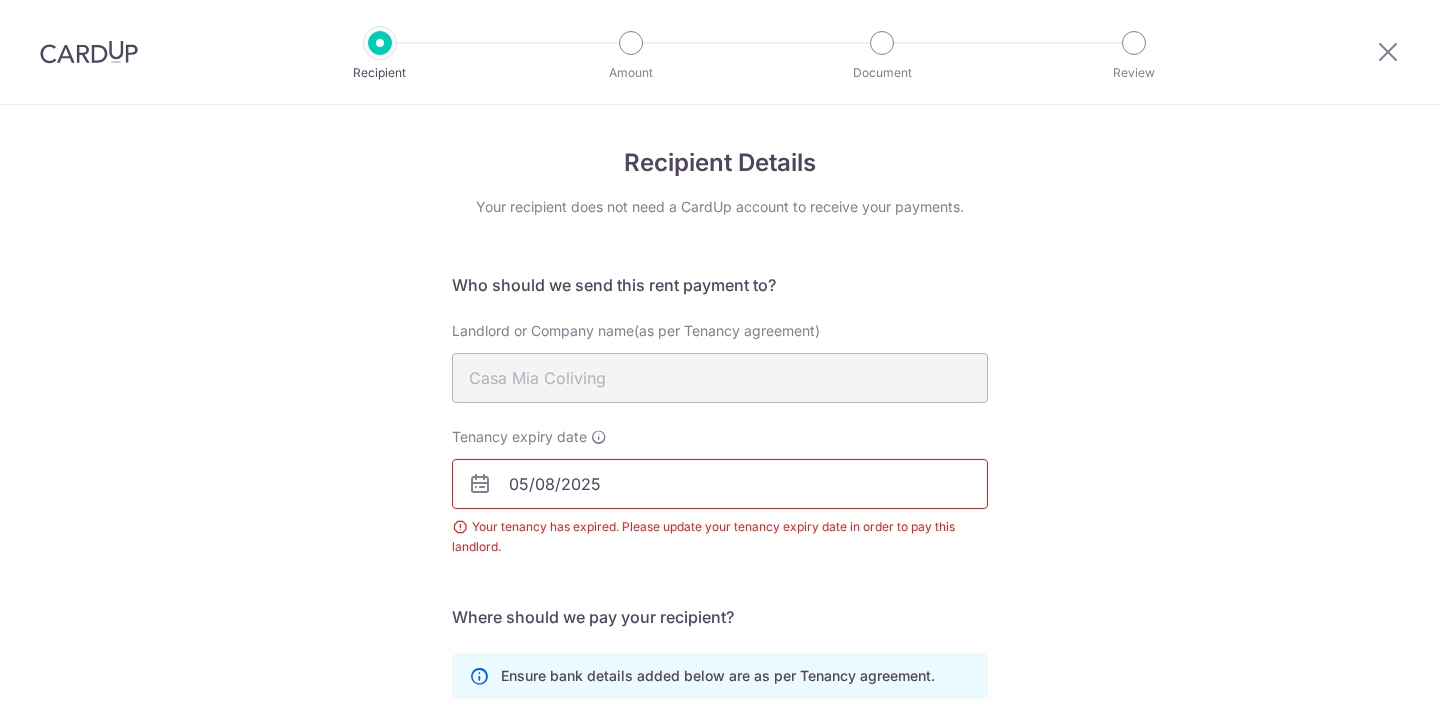 scroll, scrollTop: 0, scrollLeft: 0, axis: both 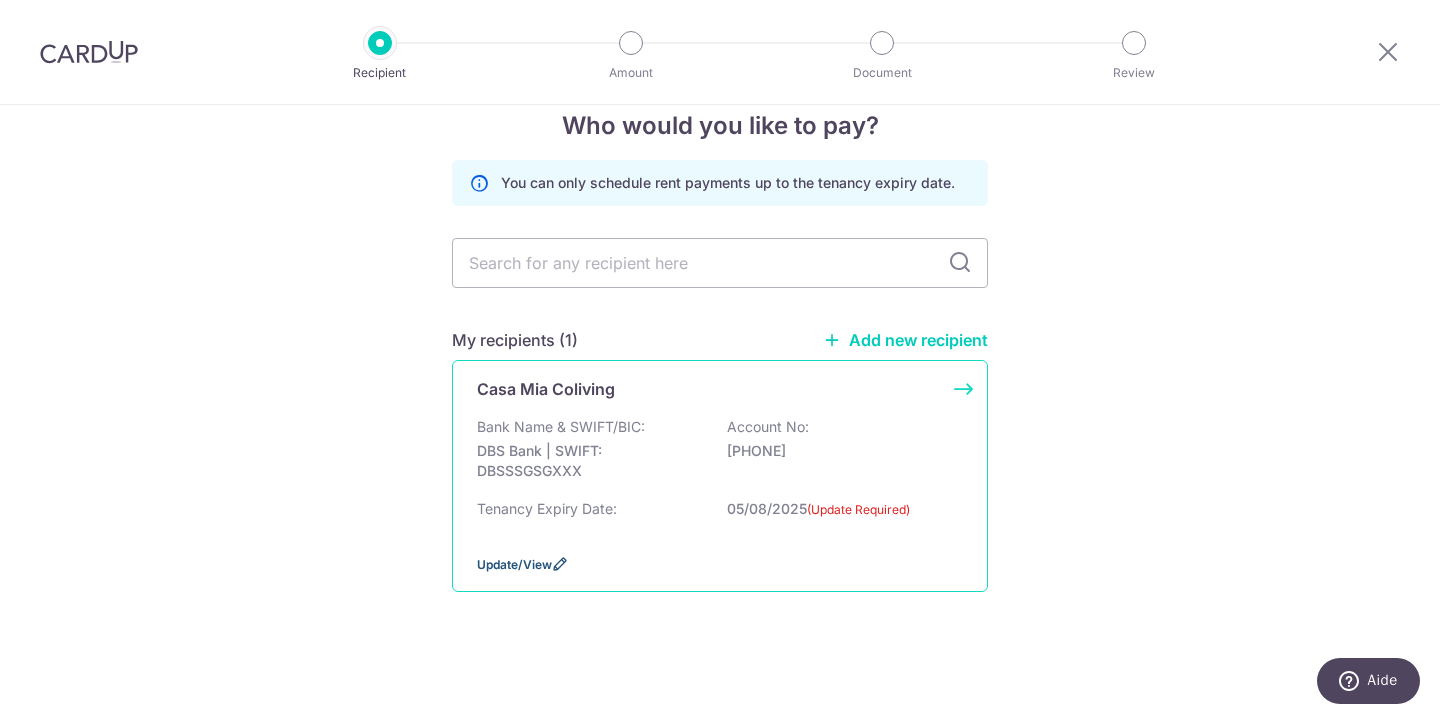 click at bounding box center [560, 564] 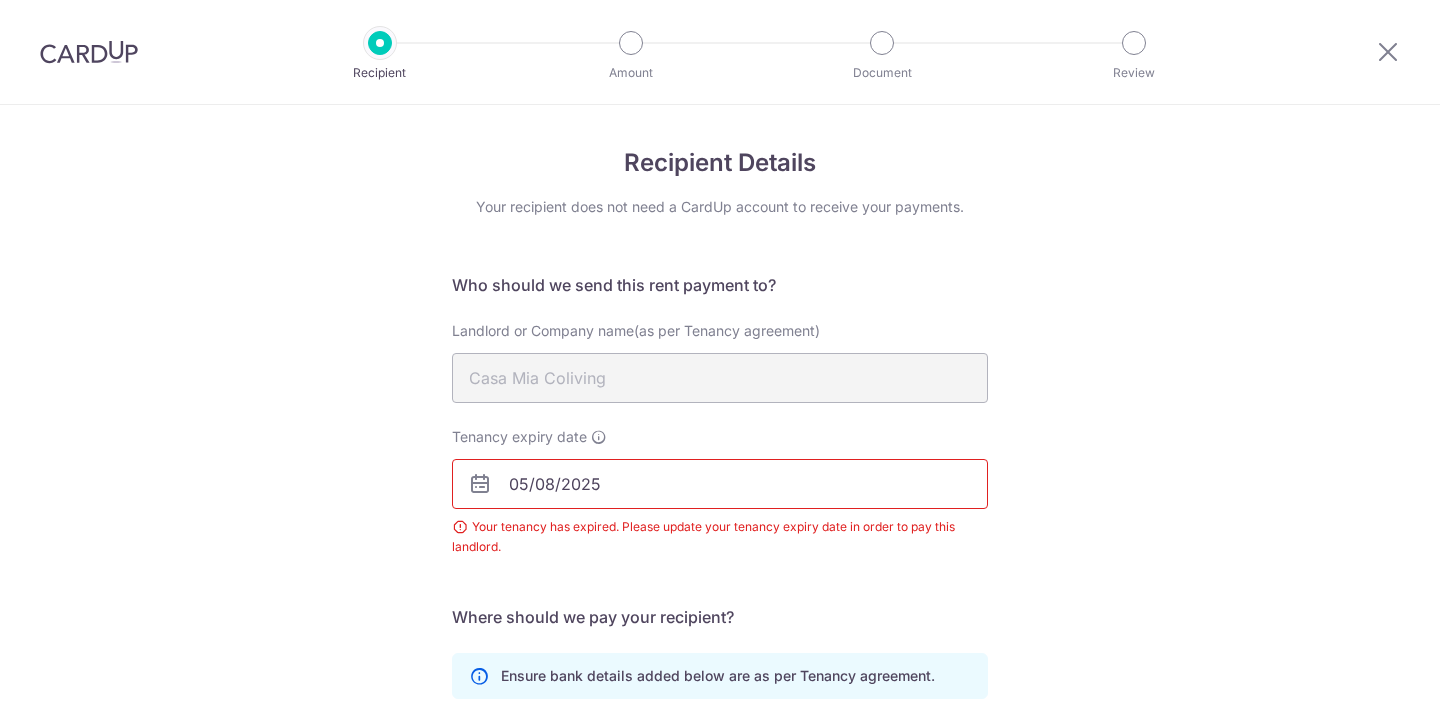 scroll, scrollTop: 0, scrollLeft: 0, axis: both 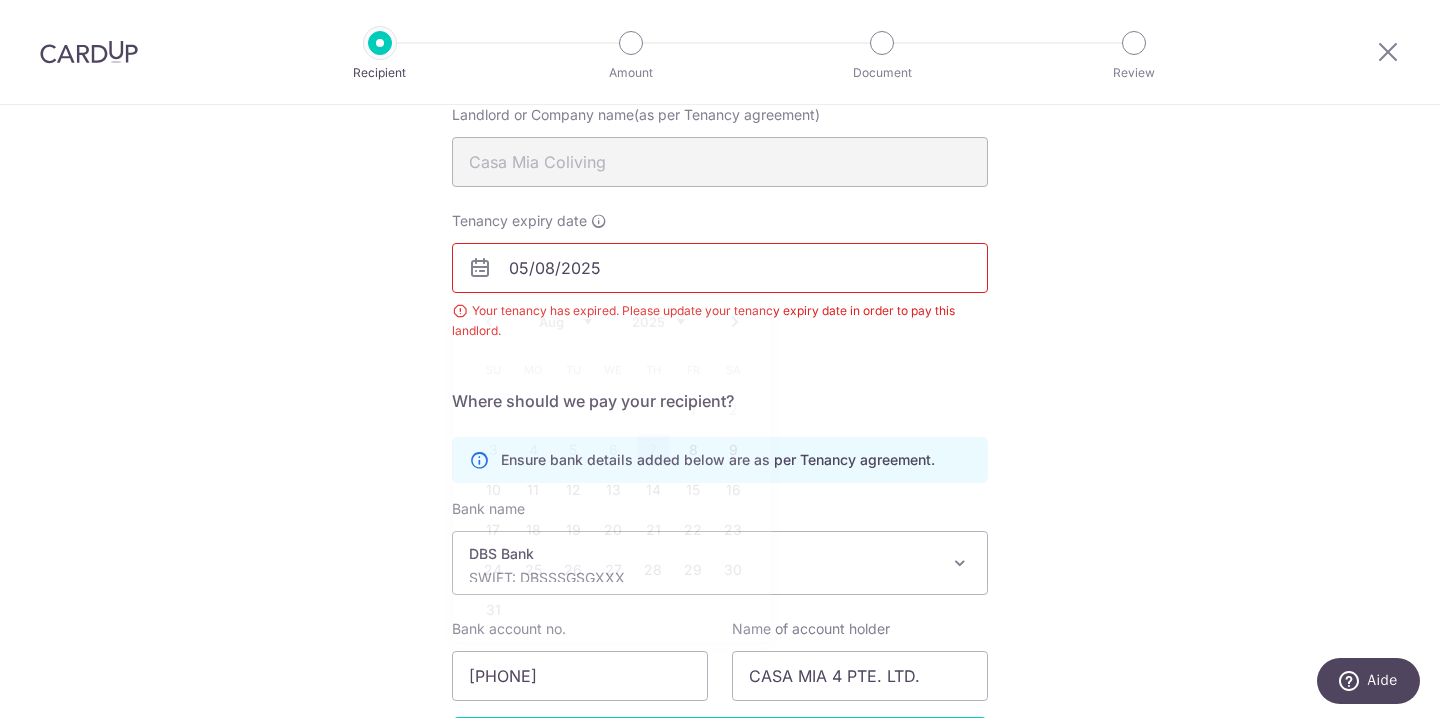 click on "05/08/2025" at bounding box center (720, 268) 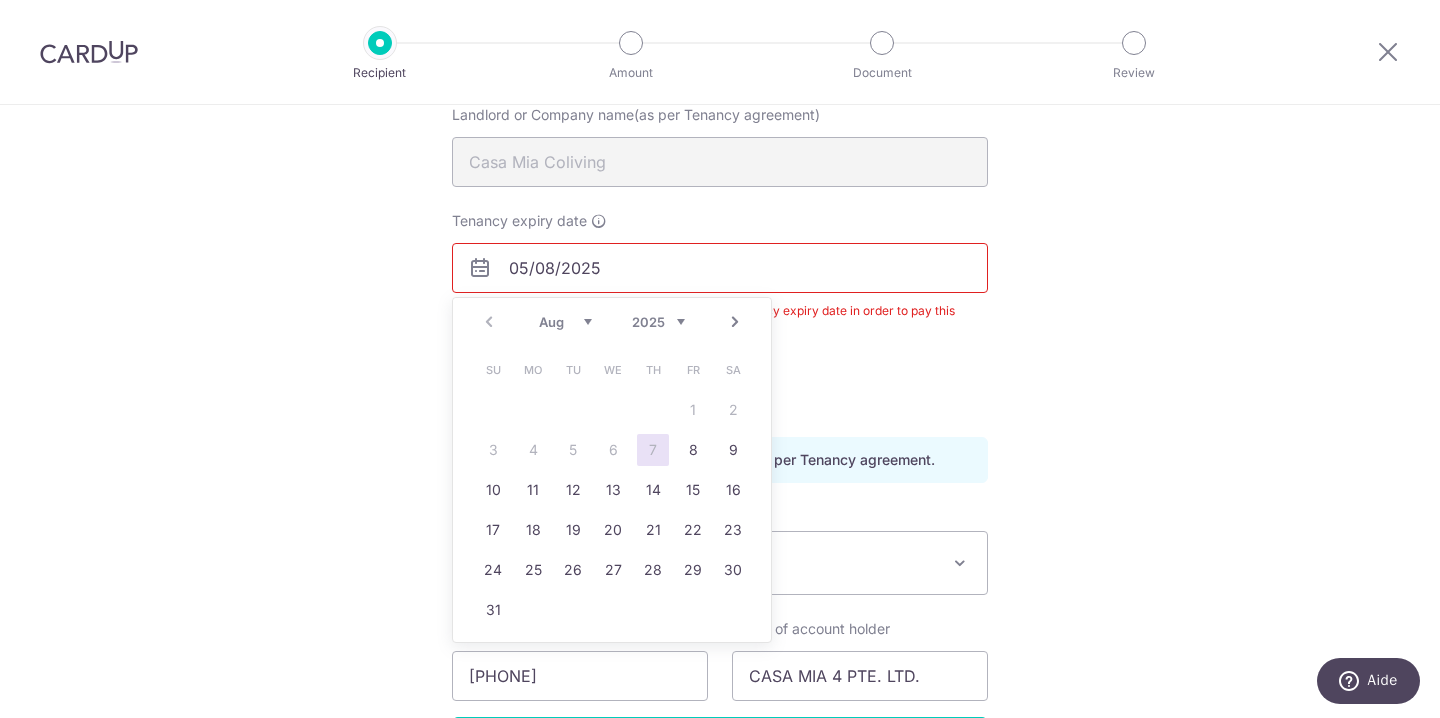 click on "Next" at bounding box center [735, 322] 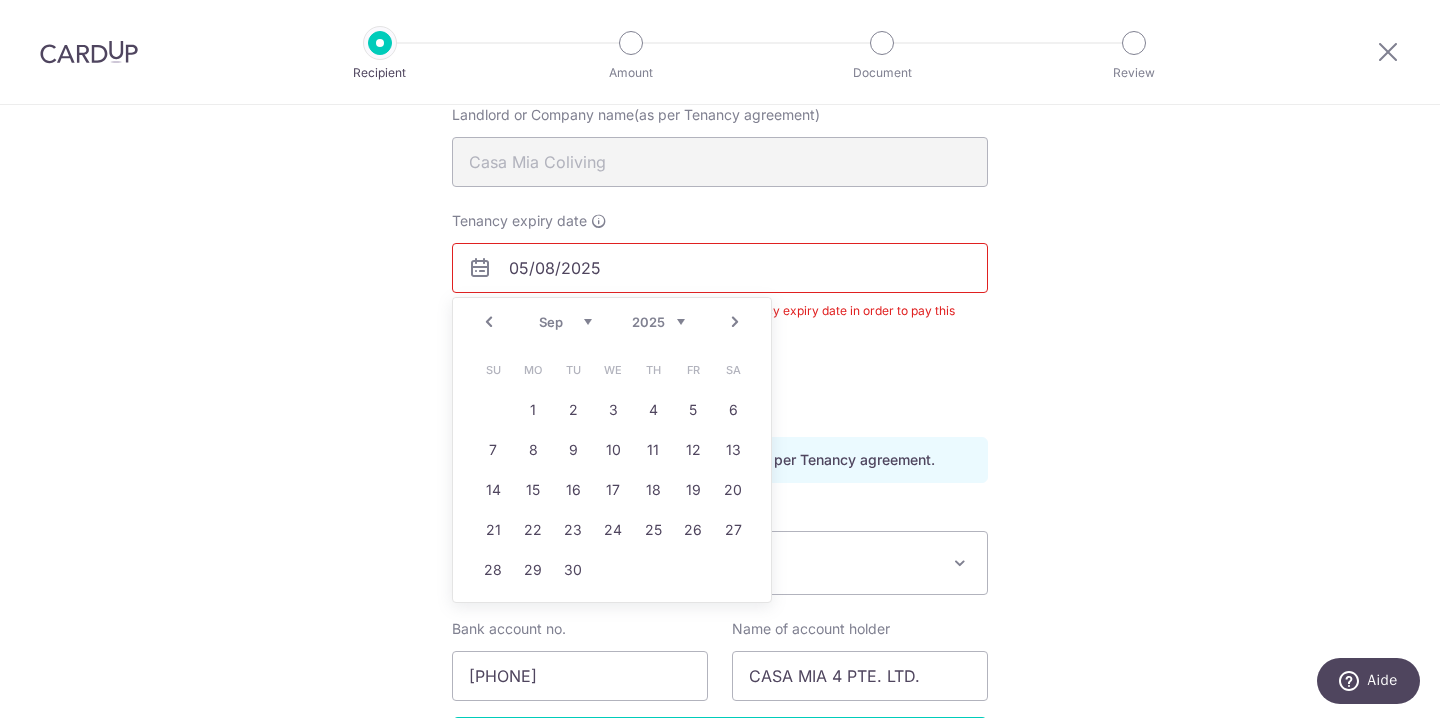 click on "Next" at bounding box center [735, 322] 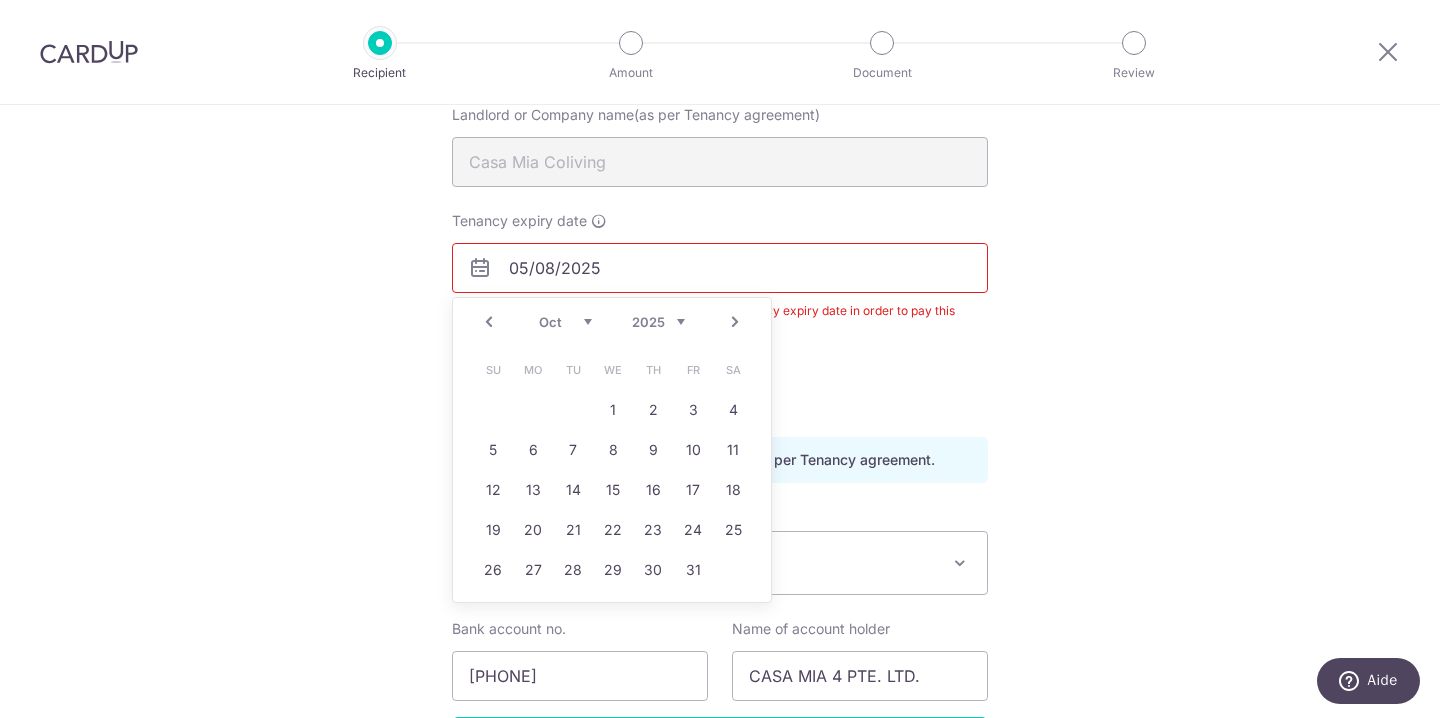 click on "Next" at bounding box center [735, 322] 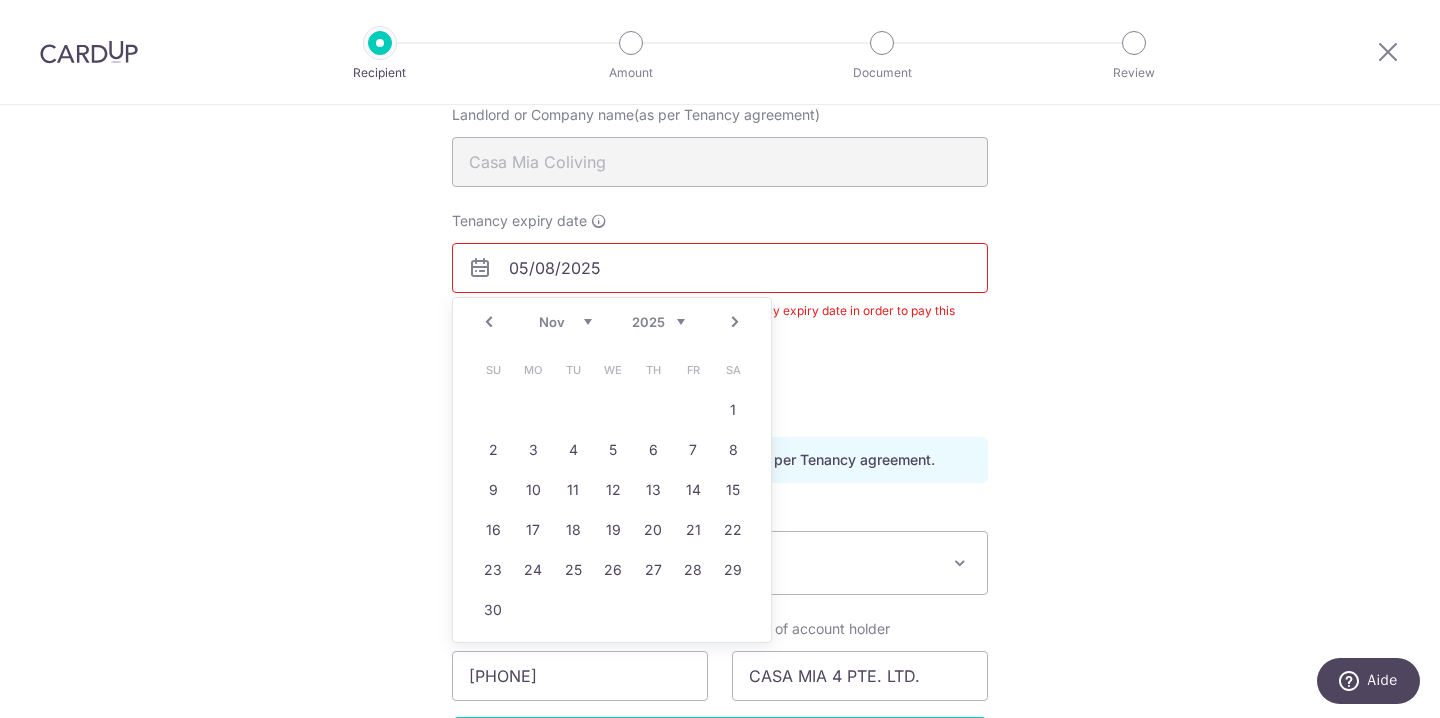 click on "Next" at bounding box center [735, 322] 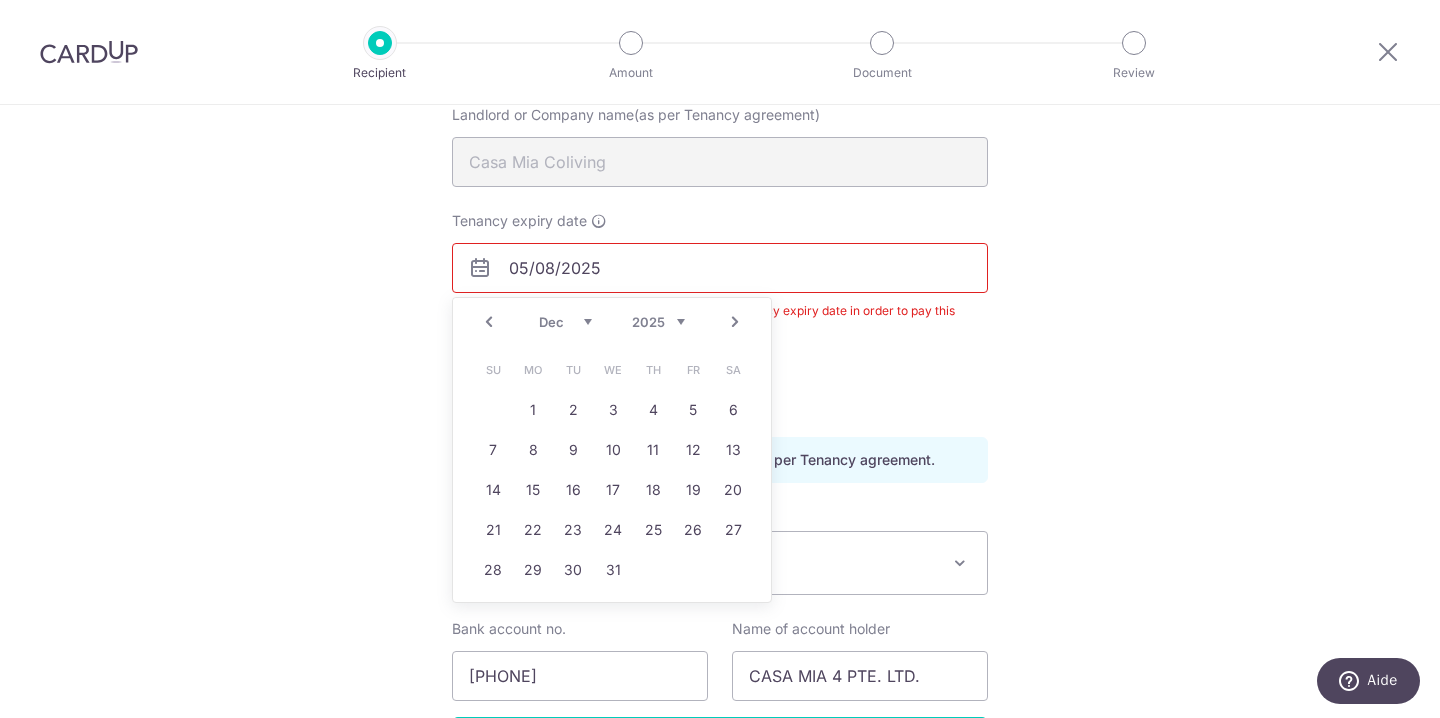 click on "Next" at bounding box center (735, 322) 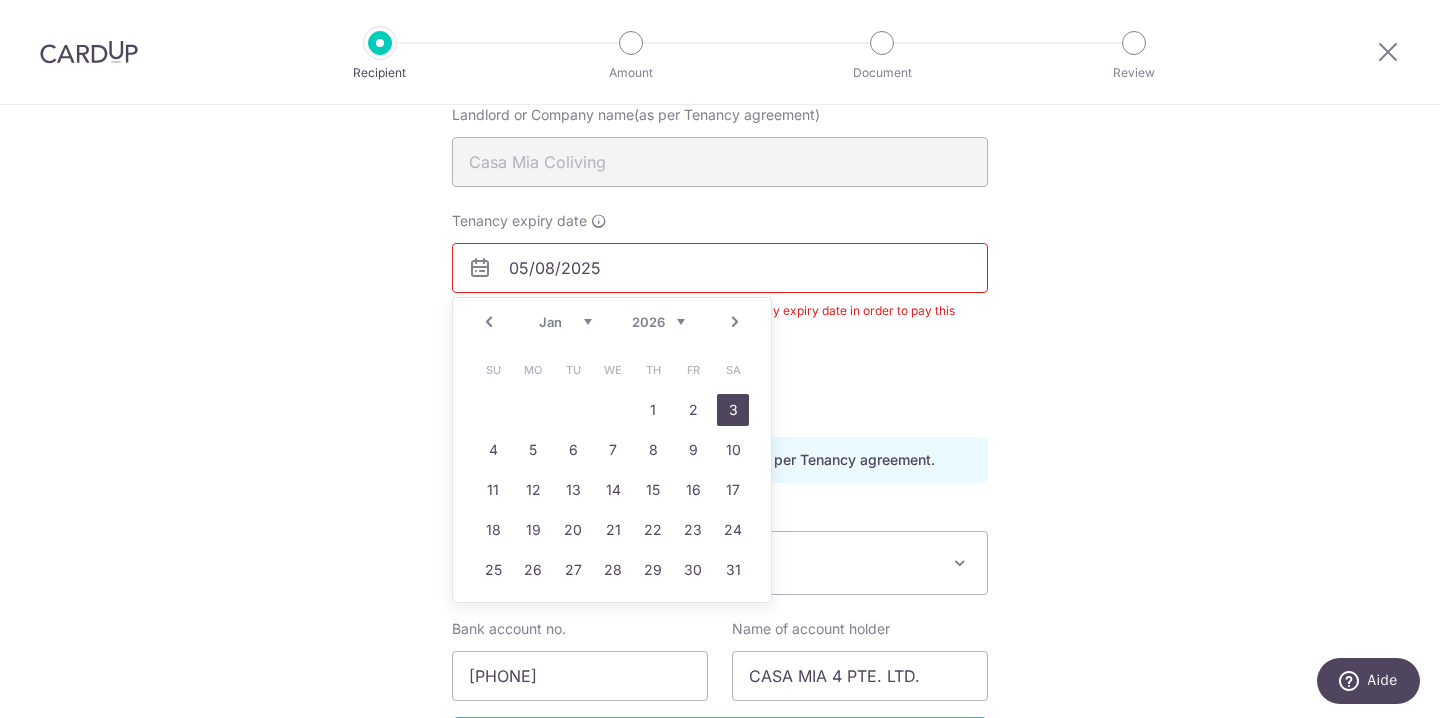 click on "3" at bounding box center [733, 410] 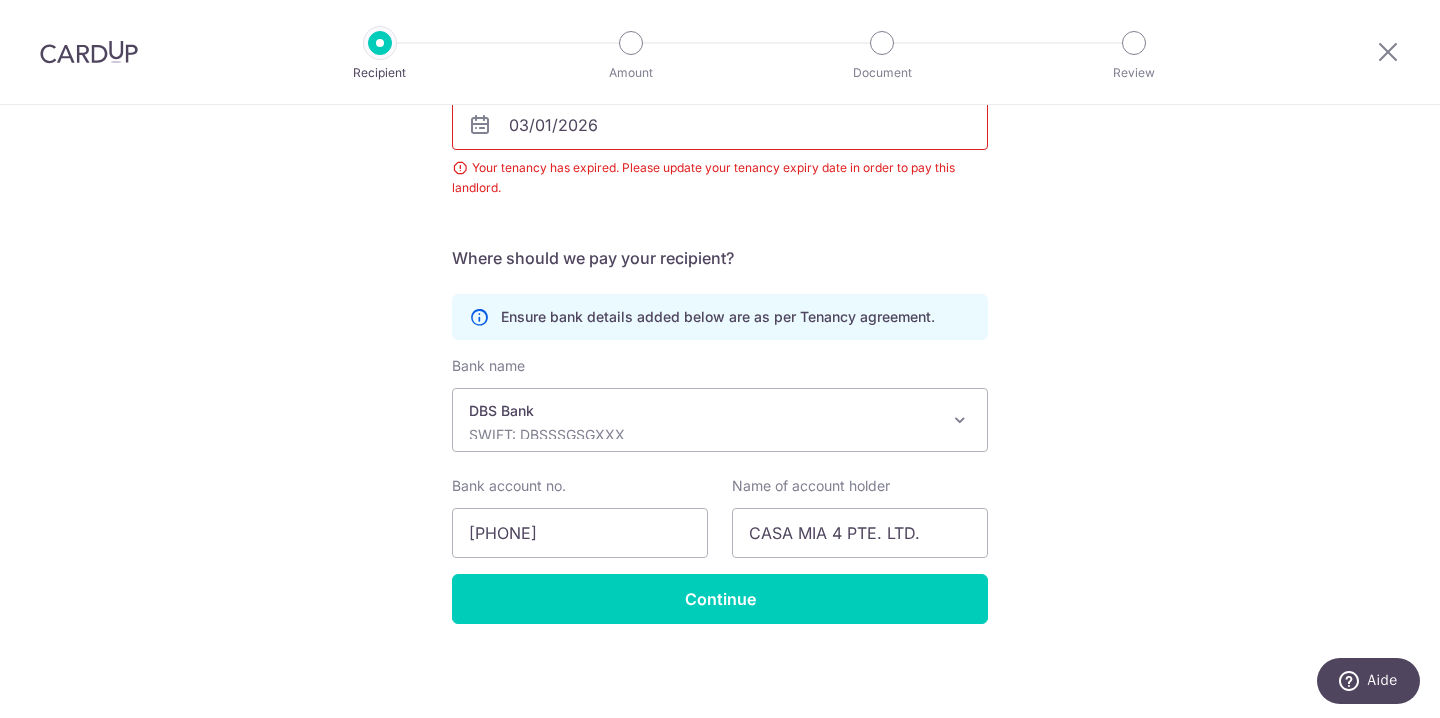 scroll, scrollTop: 359, scrollLeft: 0, axis: vertical 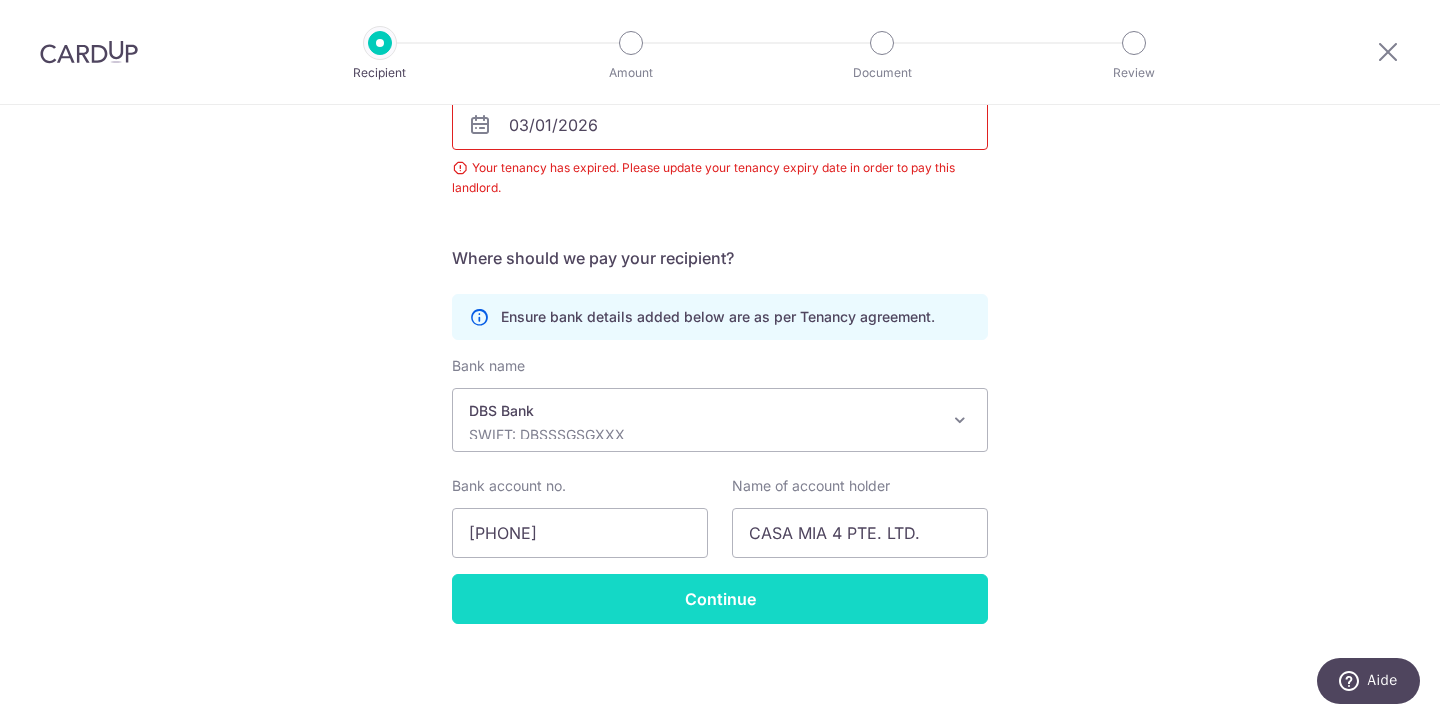 click on "Continue" at bounding box center (720, 599) 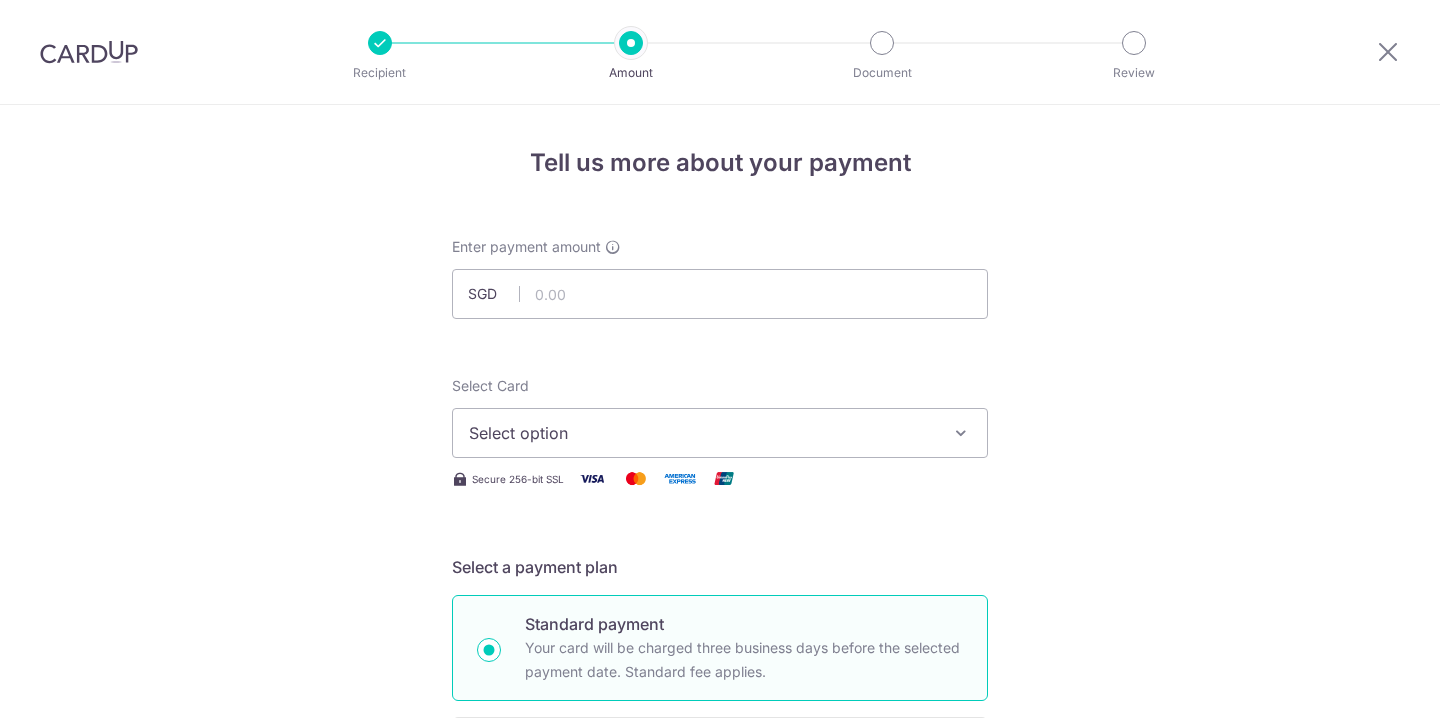 scroll, scrollTop: 0, scrollLeft: 0, axis: both 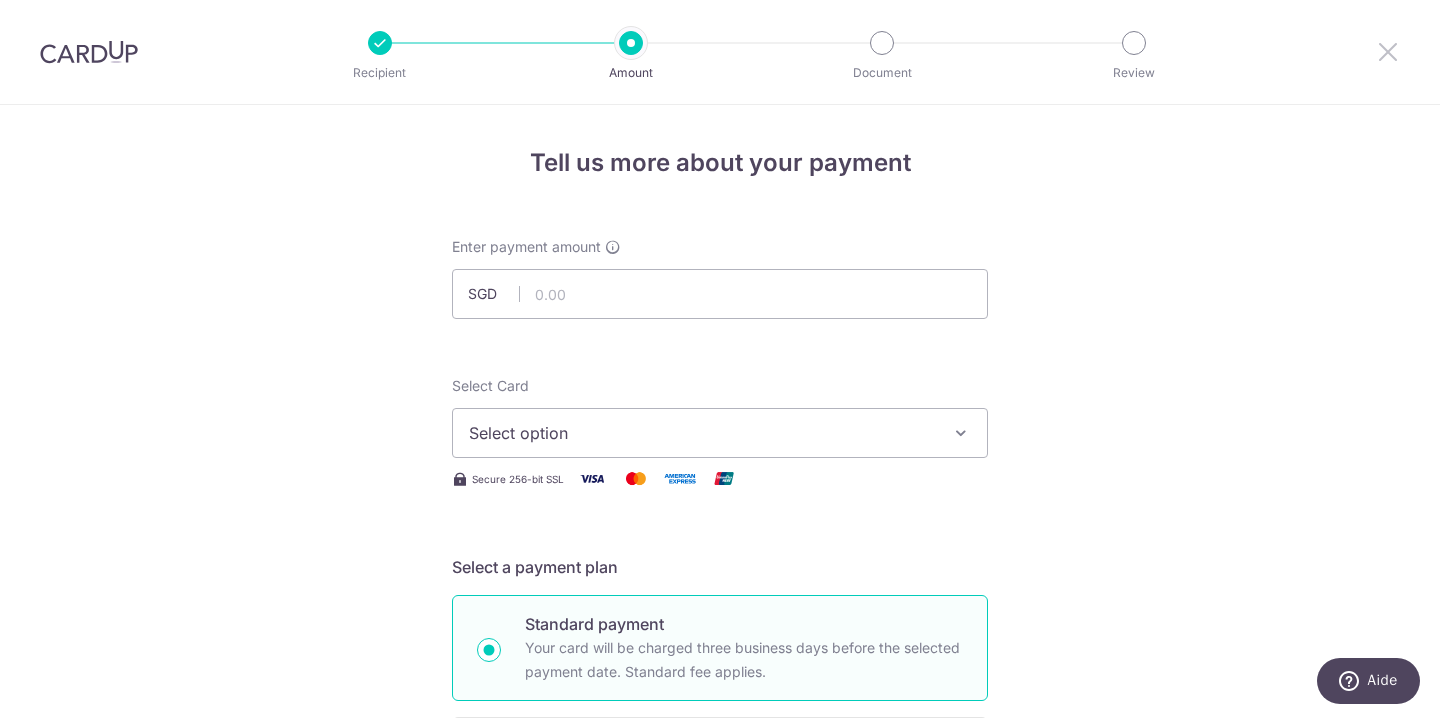 click at bounding box center (1388, 51) 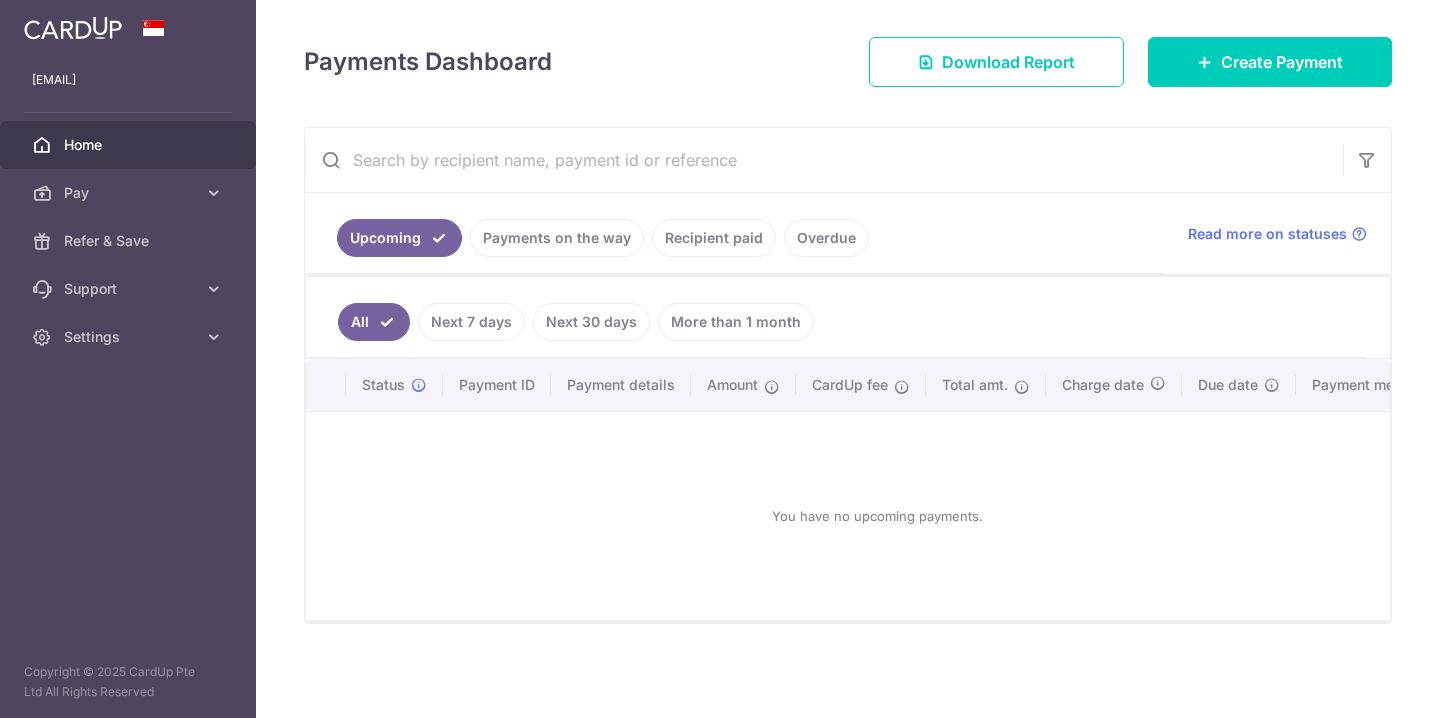 click on "Overdue" at bounding box center (826, 238) 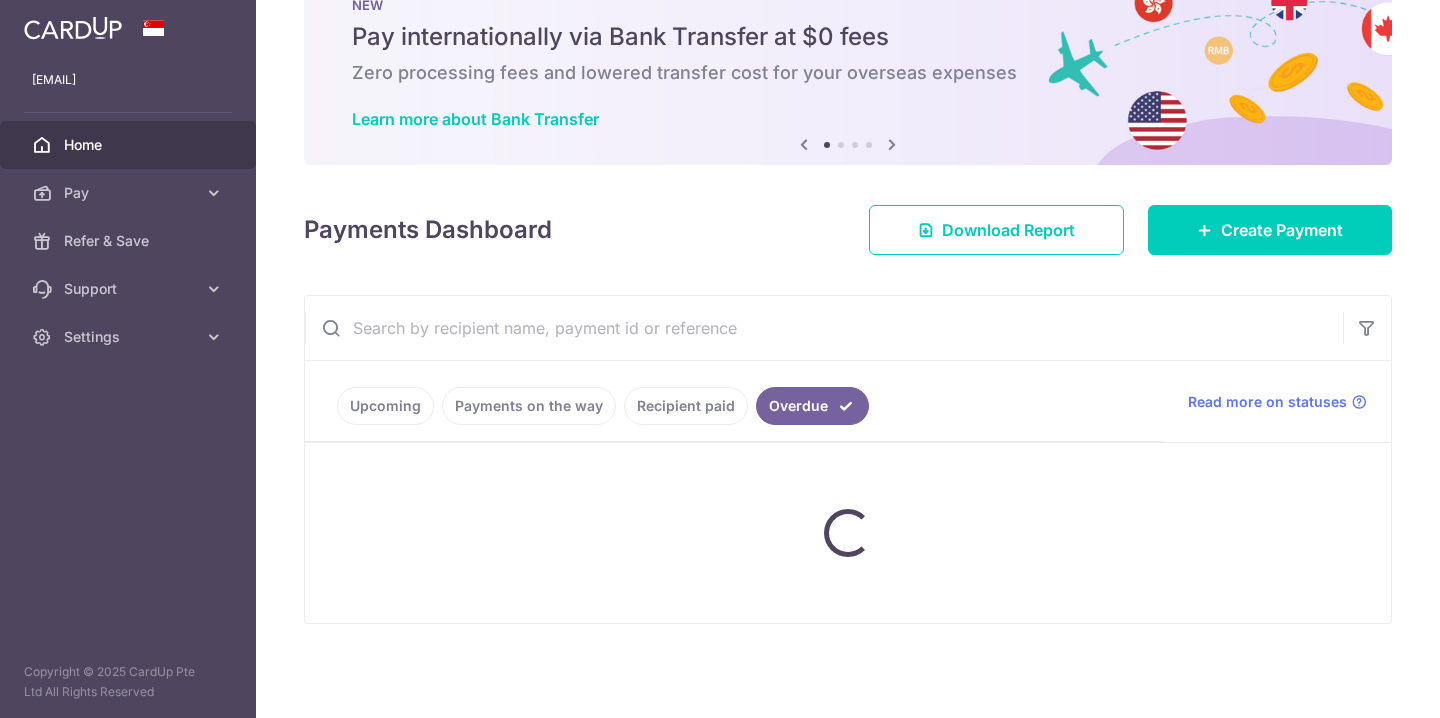 scroll, scrollTop: 14, scrollLeft: 0, axis: vertical 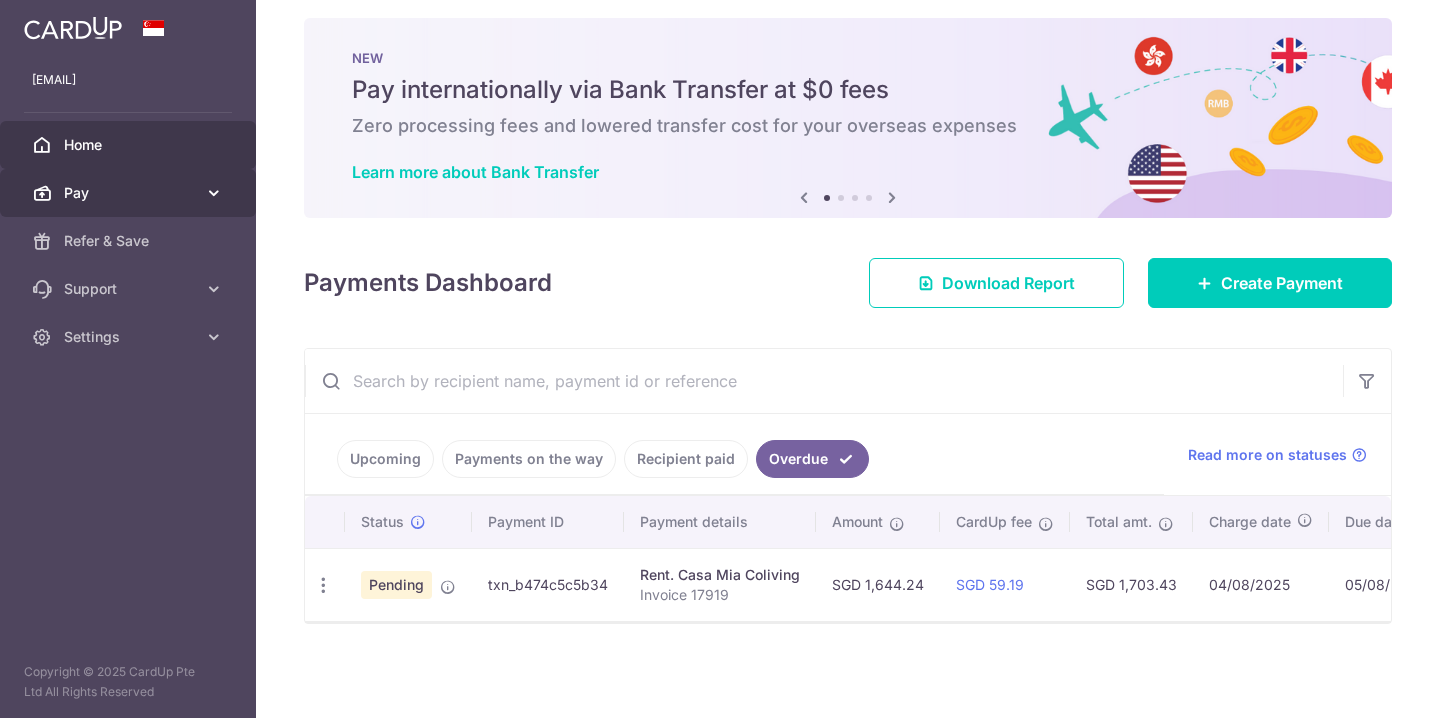 click at bounding box center [214, 193] 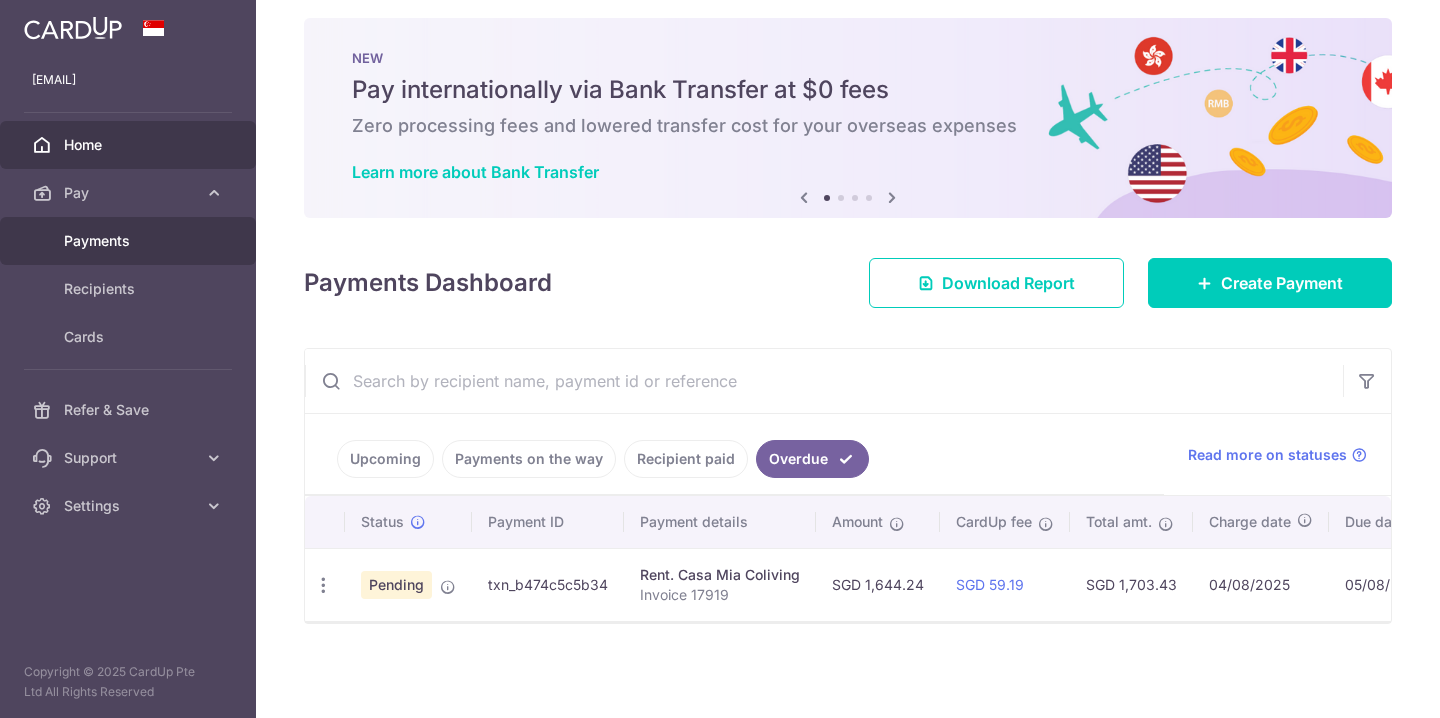 click on "Payments" at bounding box center (130, 241) 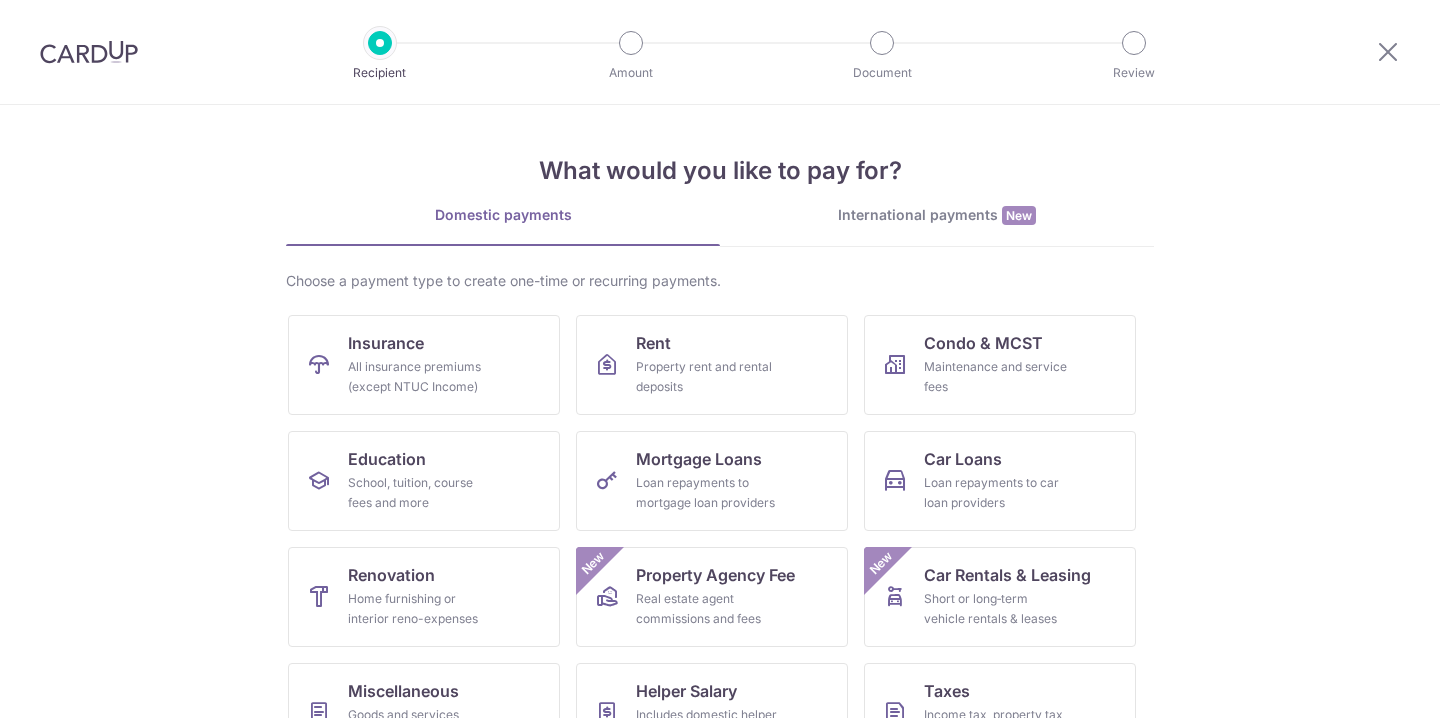 scroll, scrollTop: 0, scrollLeft: 0, axis: both 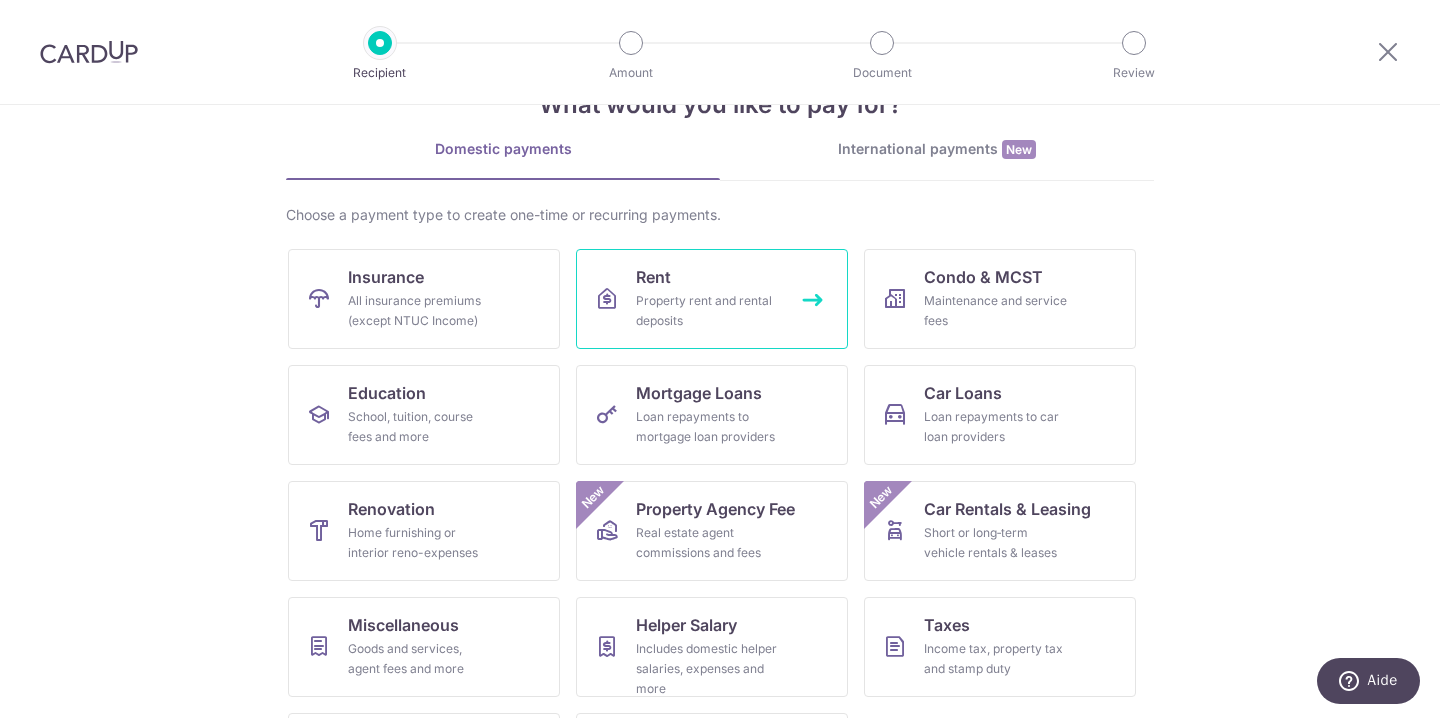click on "Property rent and rental deposits" at bounding box center (708, 311) 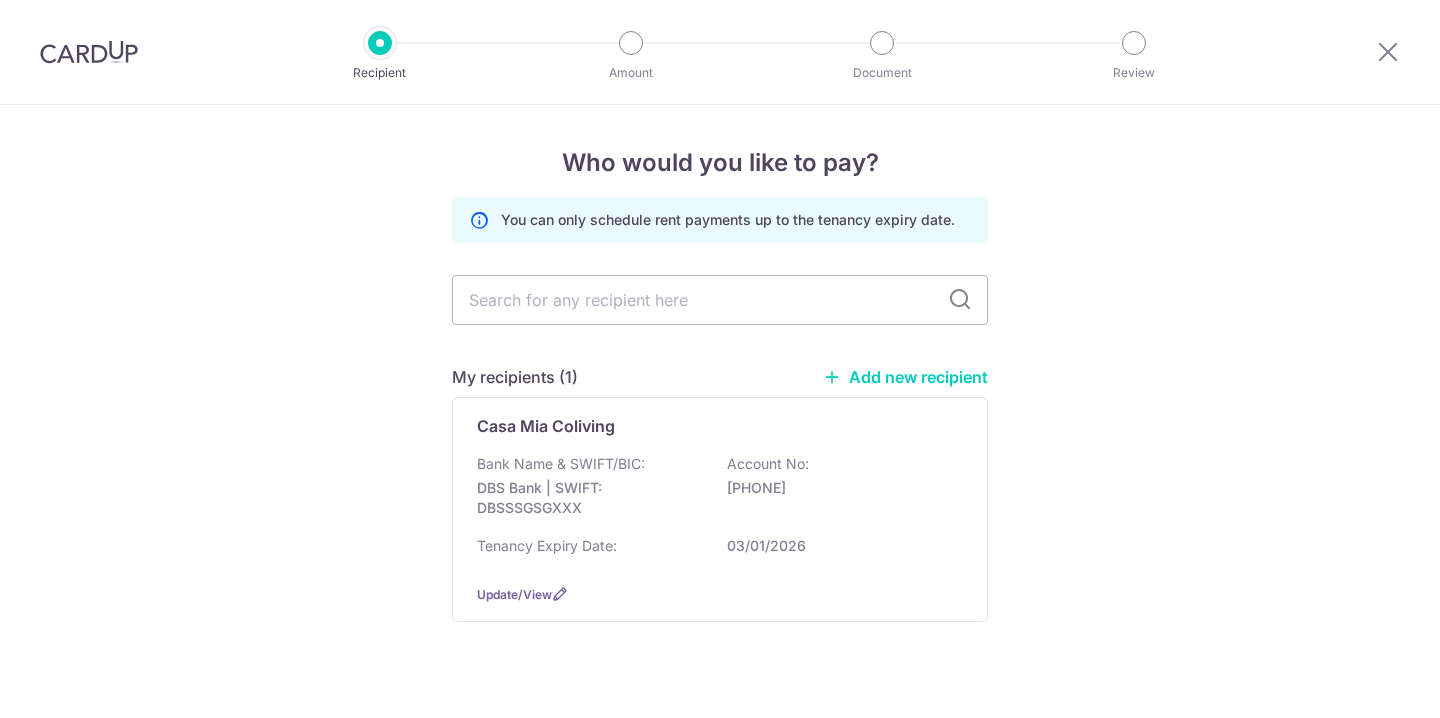 scroll, scrollTop: 0, scrollLeft: 0, axis: both 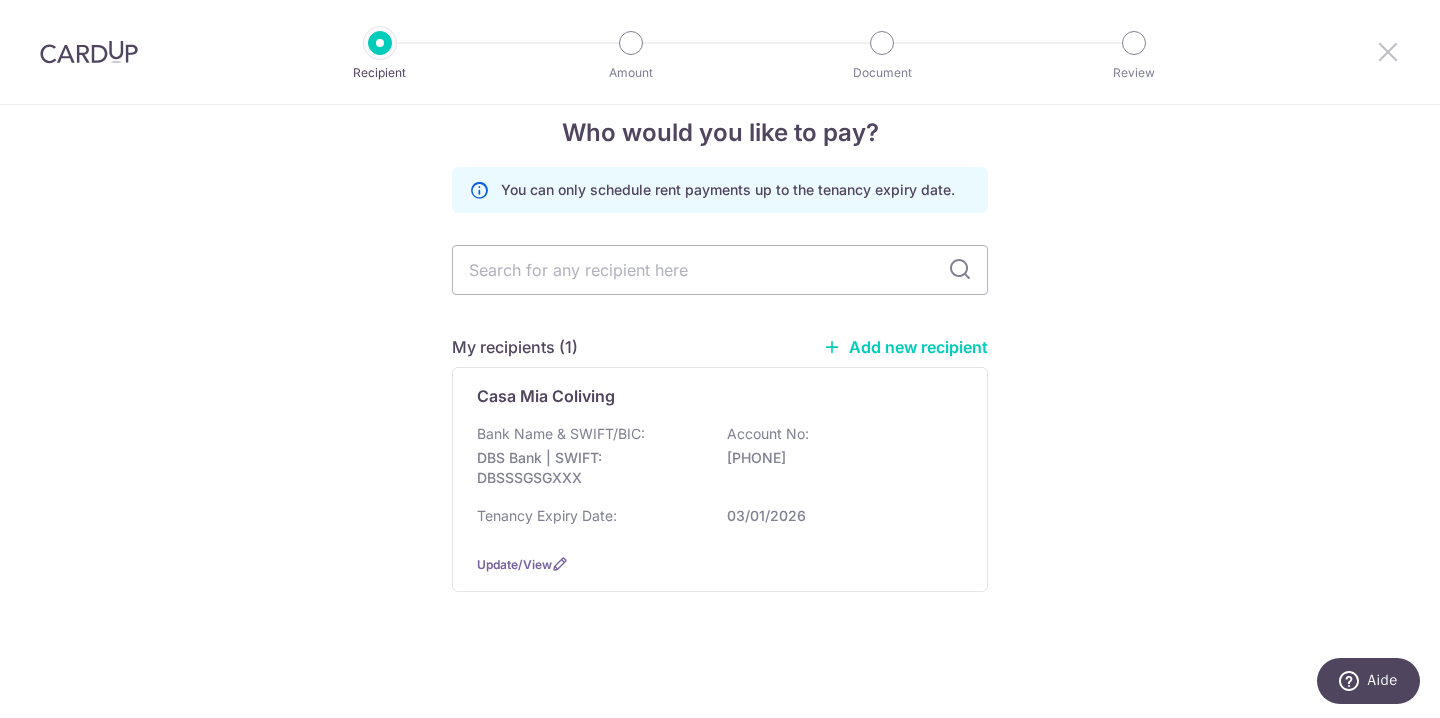 click at bounding box center (1388, 51) 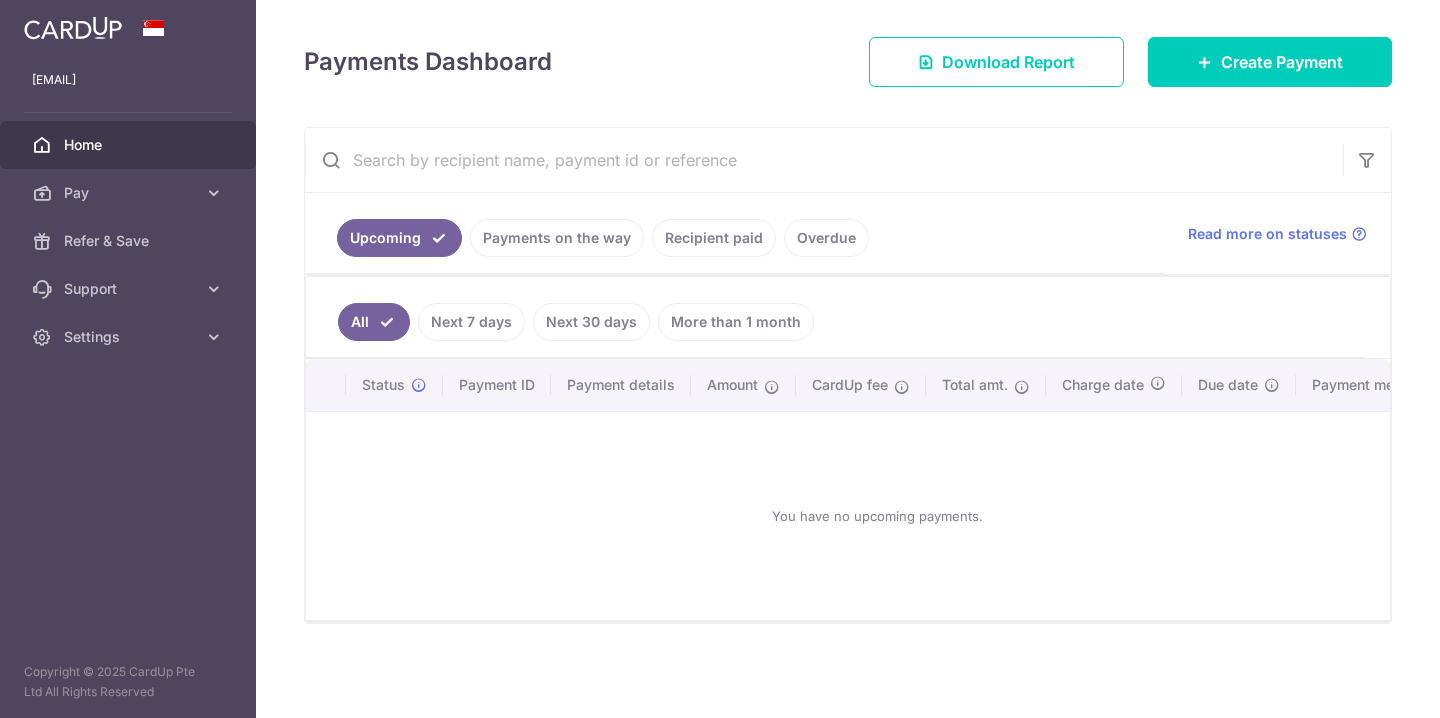 scroll, scrollTop: 0, scrollLeft: 0, axis: both 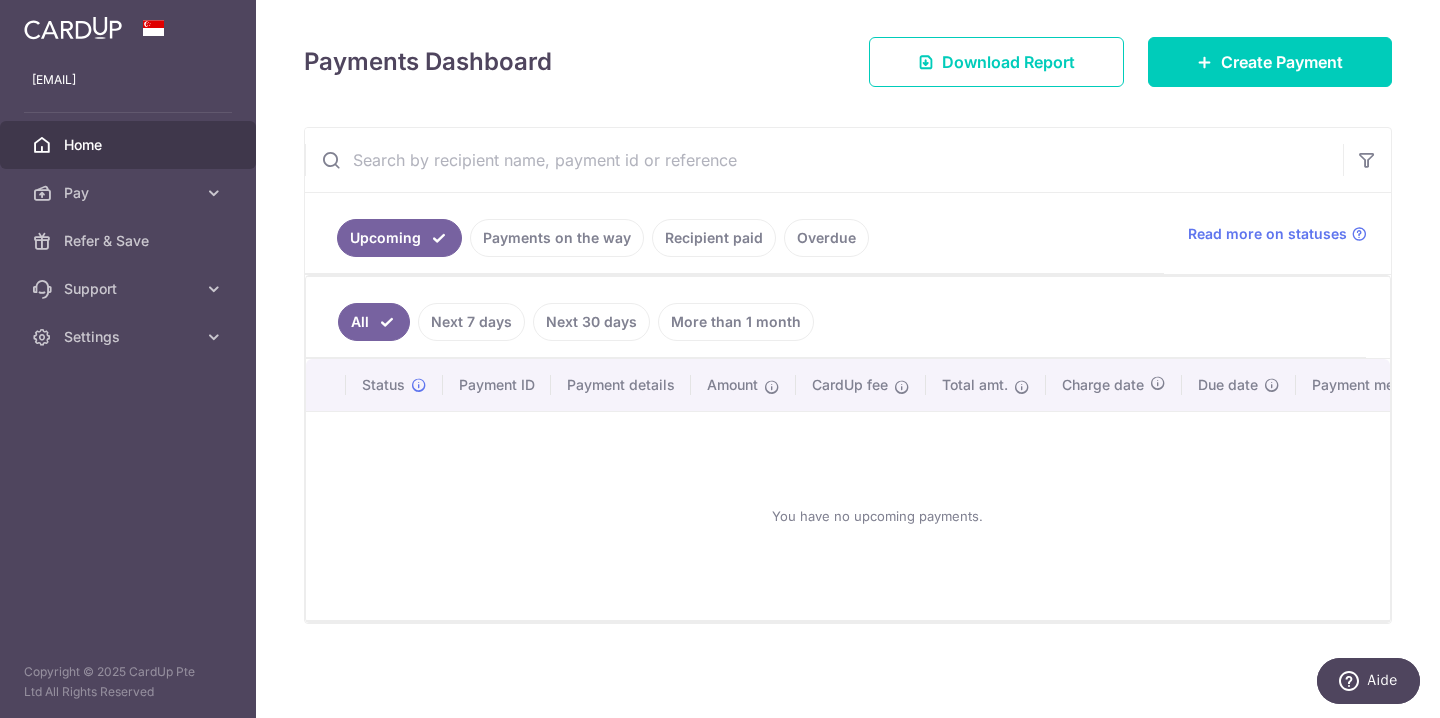 click on "Overdue" at bounding box center (826, 238) 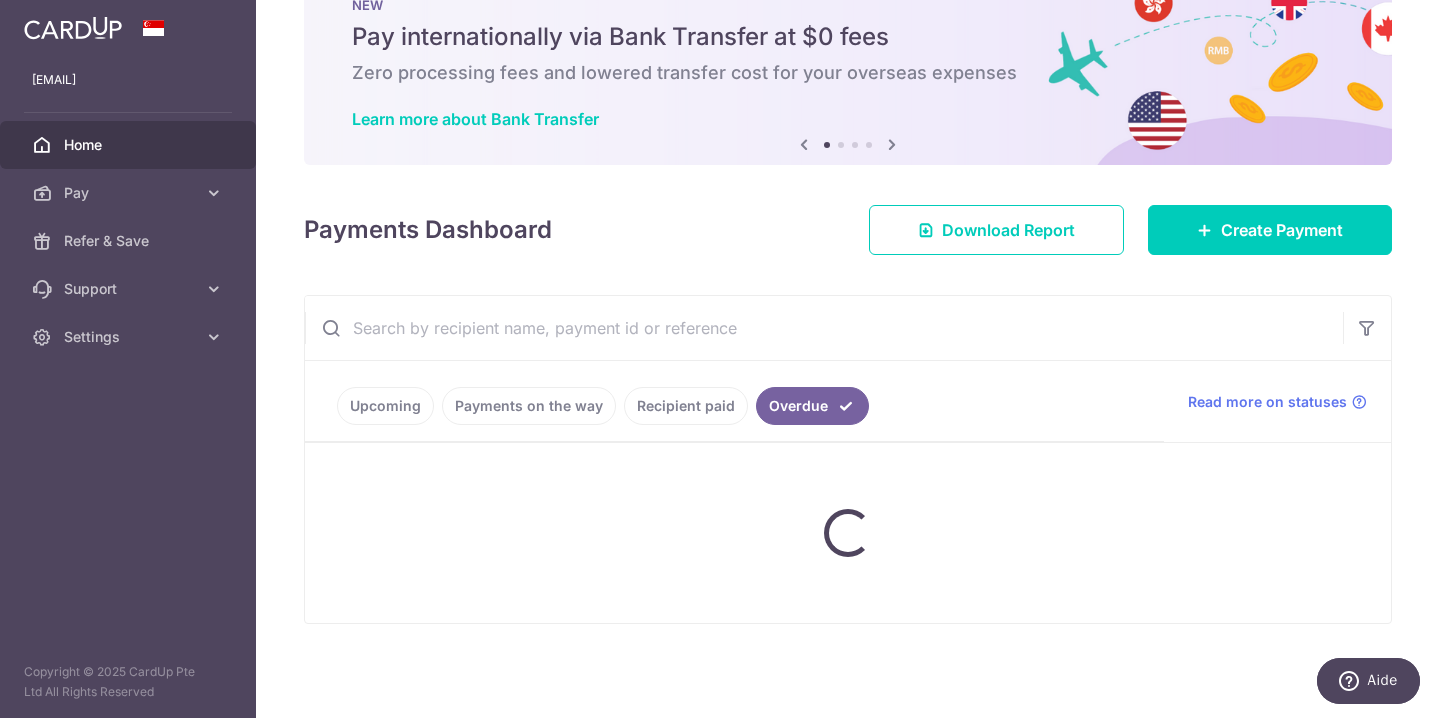 scroll, scrollTop: 14, scrollLeft: 0, axis: vertical 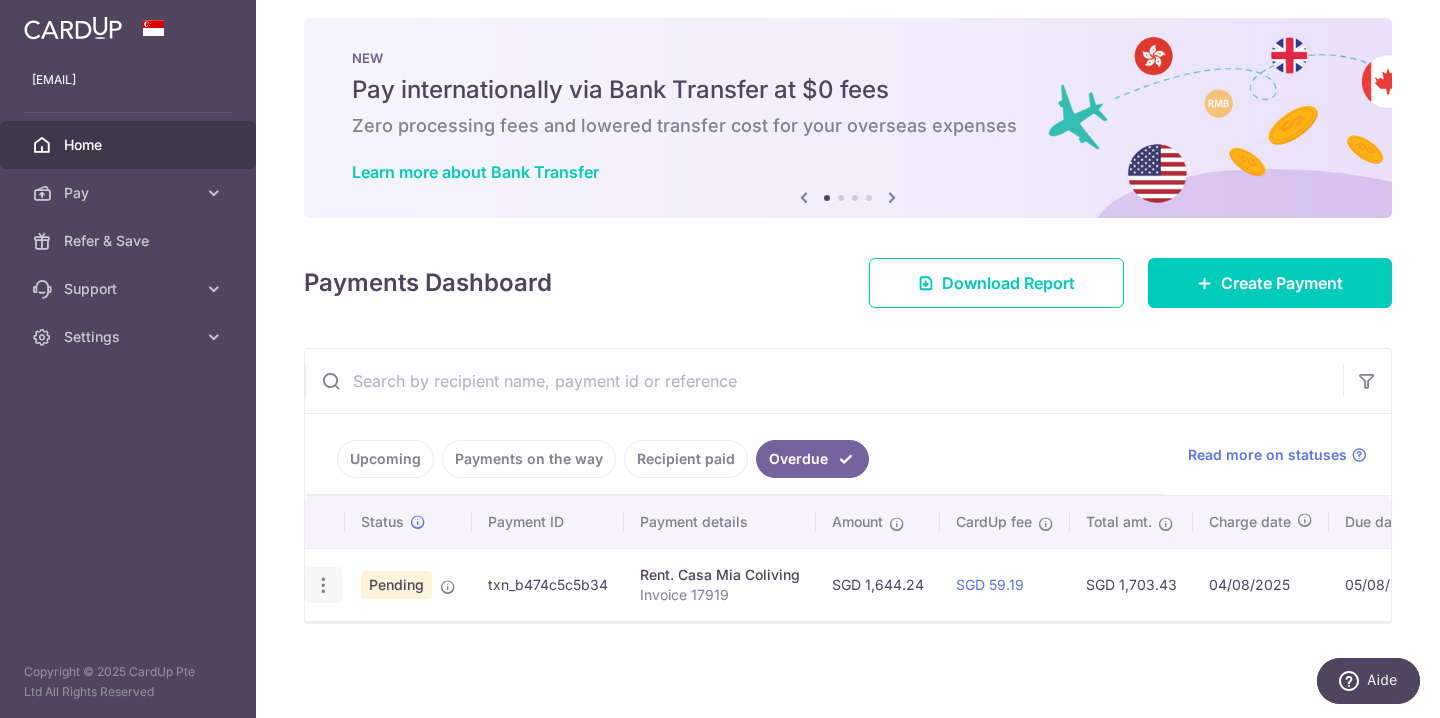 click at bounding box center [323, 585] 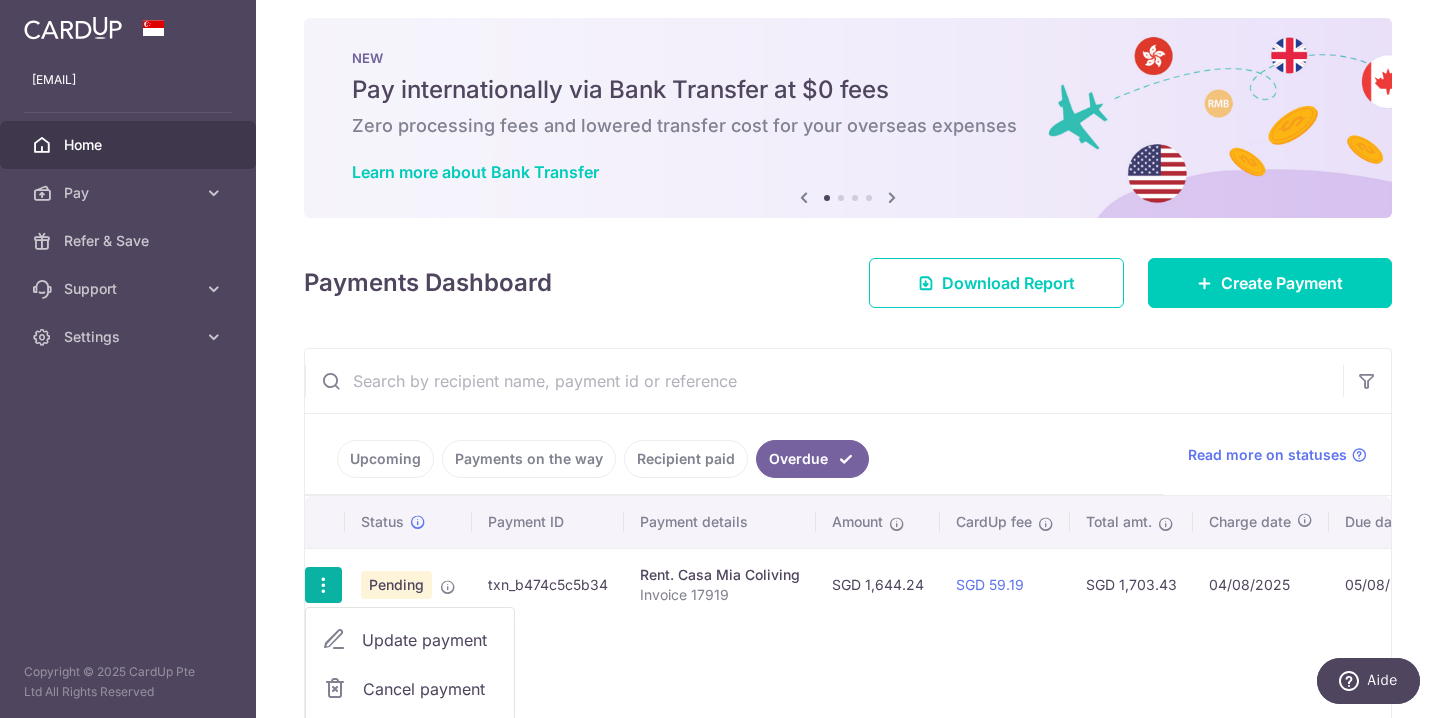 click on "Update payment" at bounding box center (410, 640) 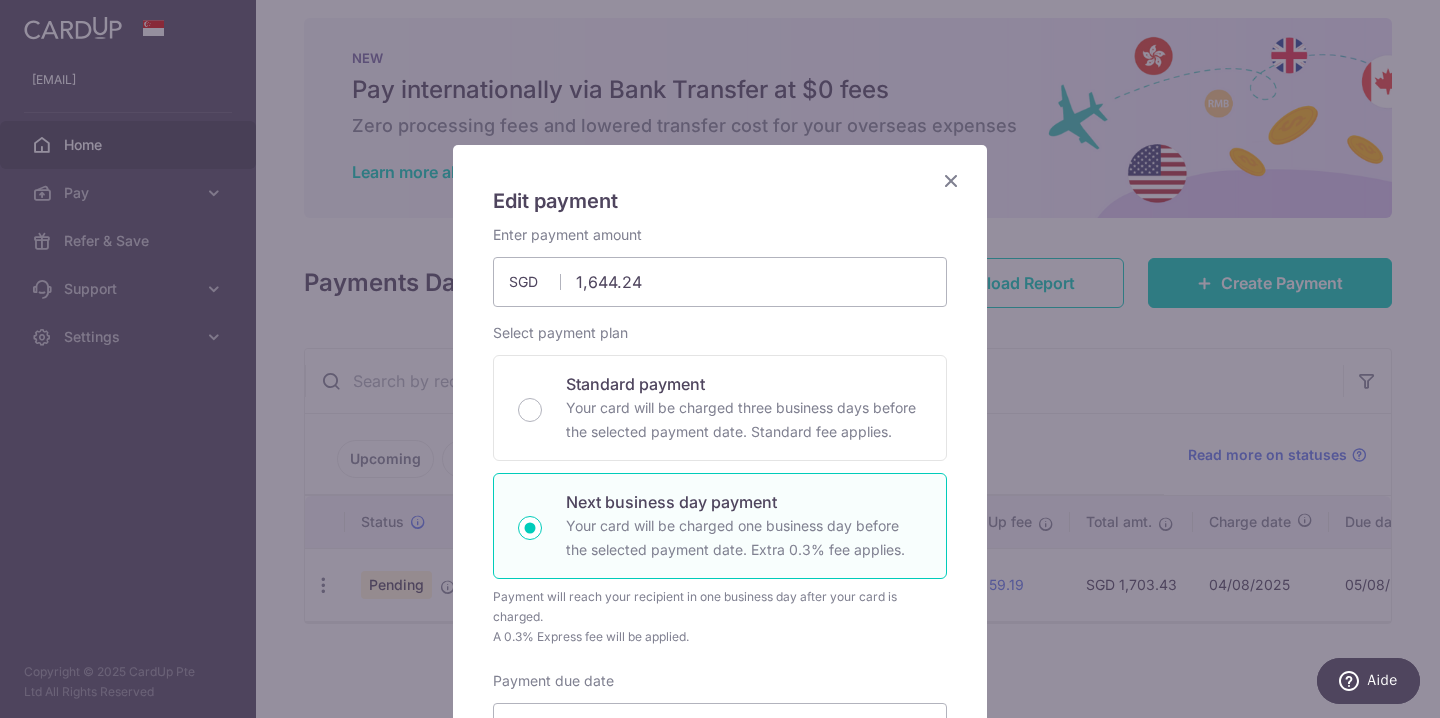 scroll, scrollTop: 0, scrollLeft: 0, axis: both 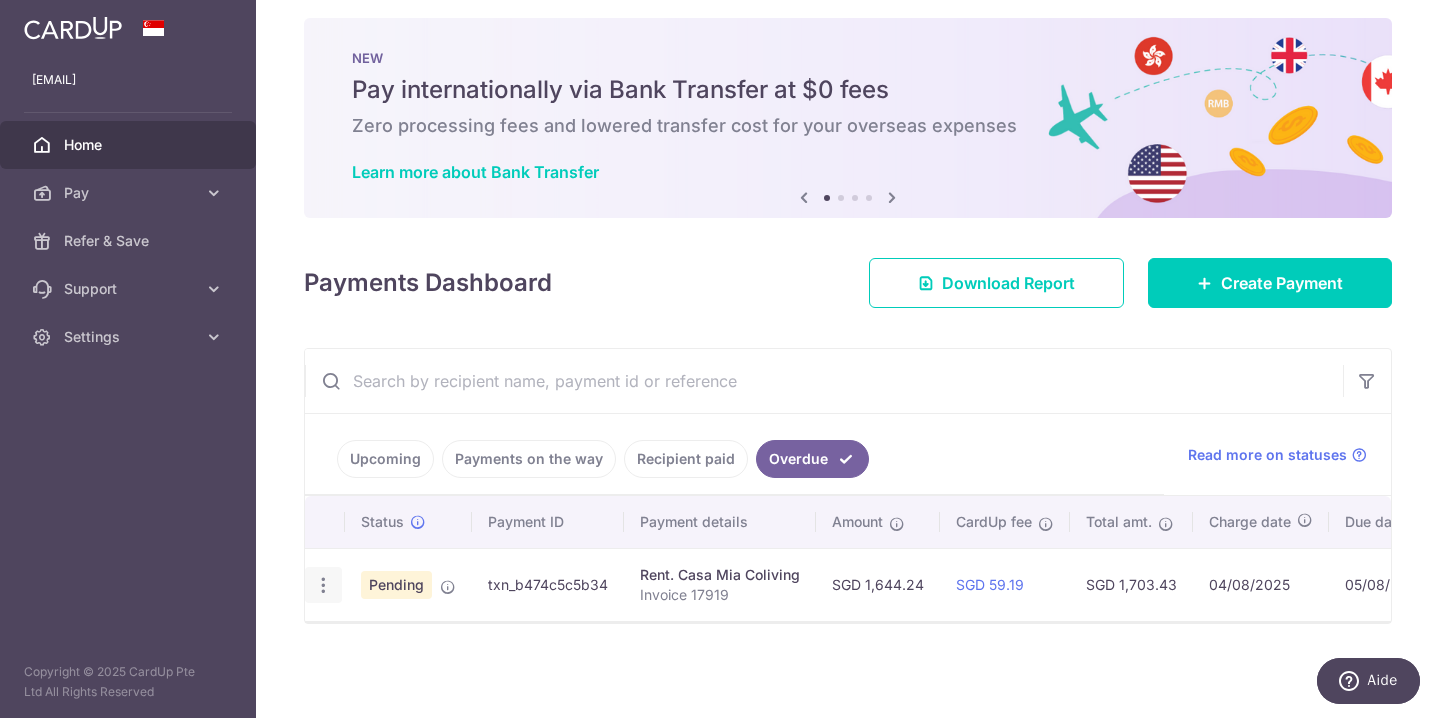 click at bounding box center [323, 585] 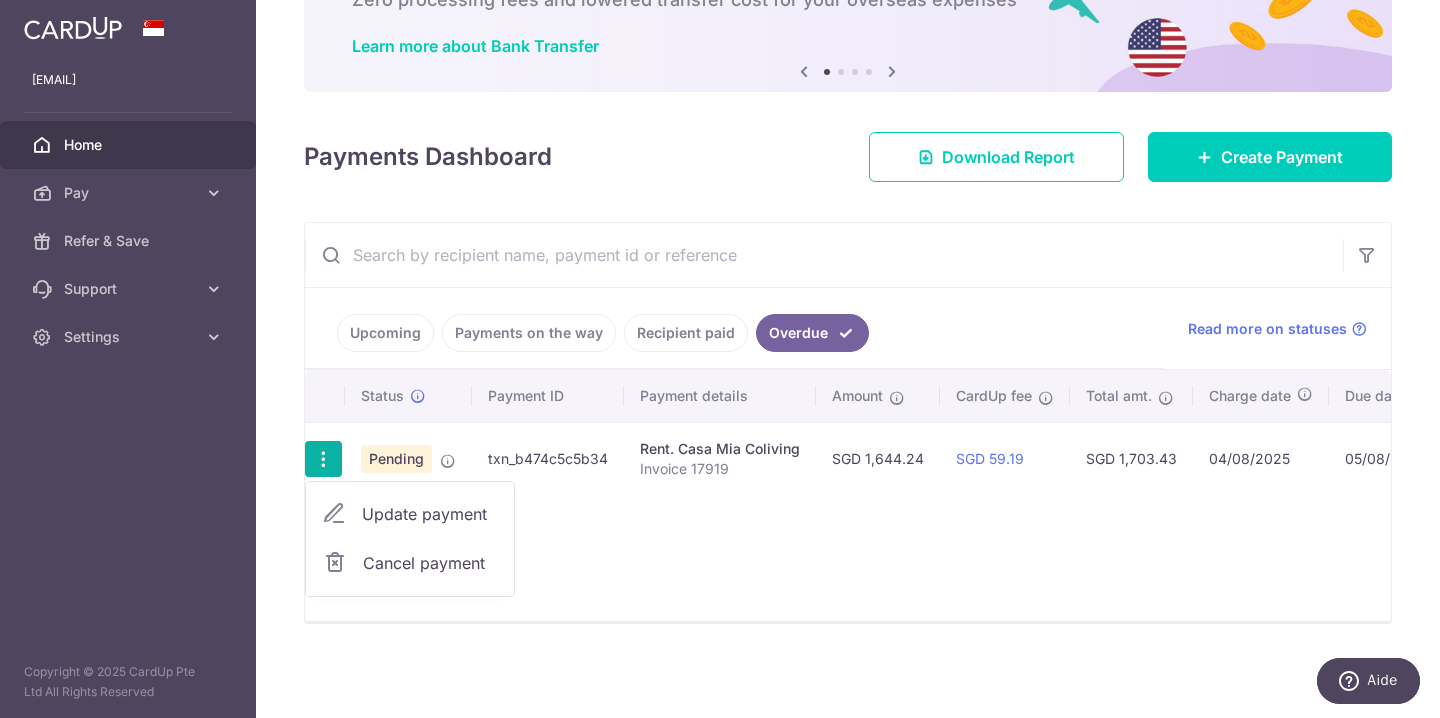 click on "Cancel payment" at bounding box center (430, 563) 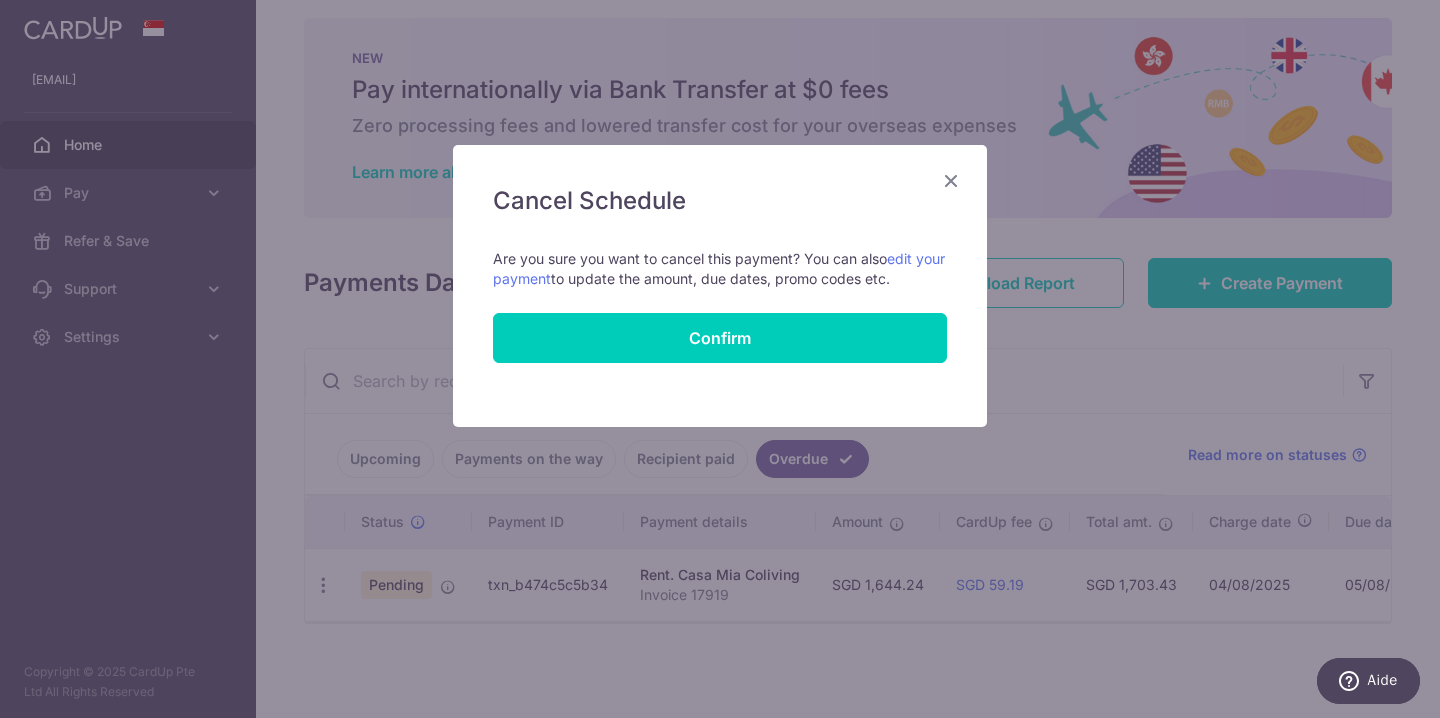 click at bounding box center (951, 180) 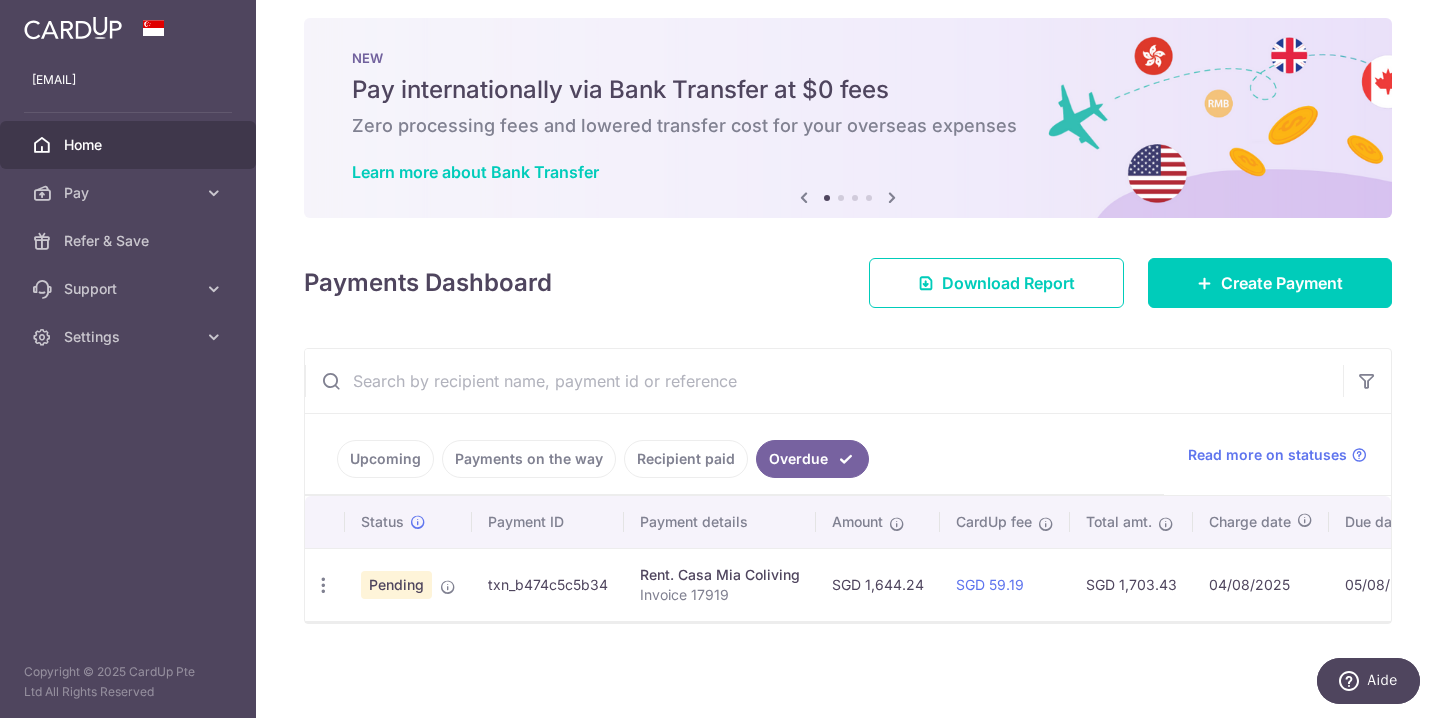 click on "NEW
Pay internationally via Bank Transfer at $0 fees
Zero processing fees and lowered transfer cost for your overseas expenses
Learn more about Bank Transfer" at bounding box center [848, 118] 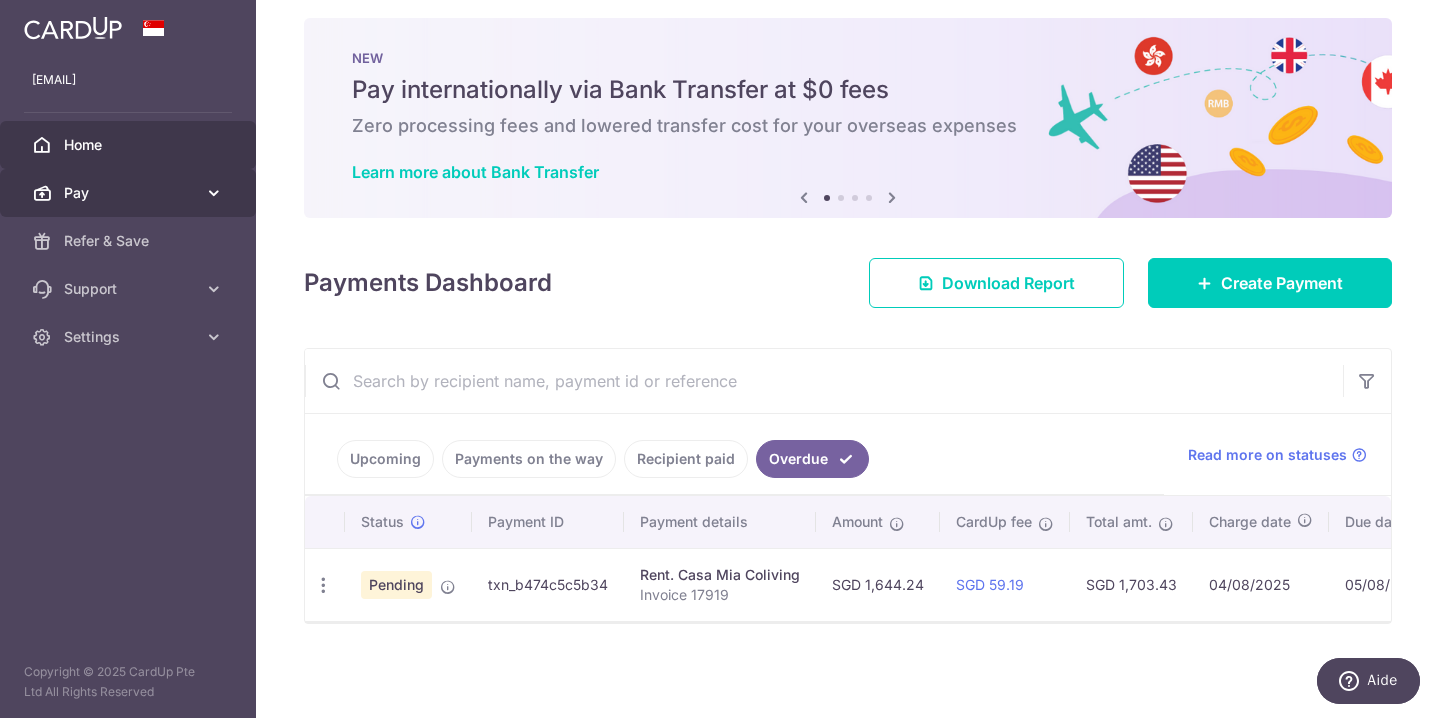 click on "Pay" at bounding box center (130, 193) 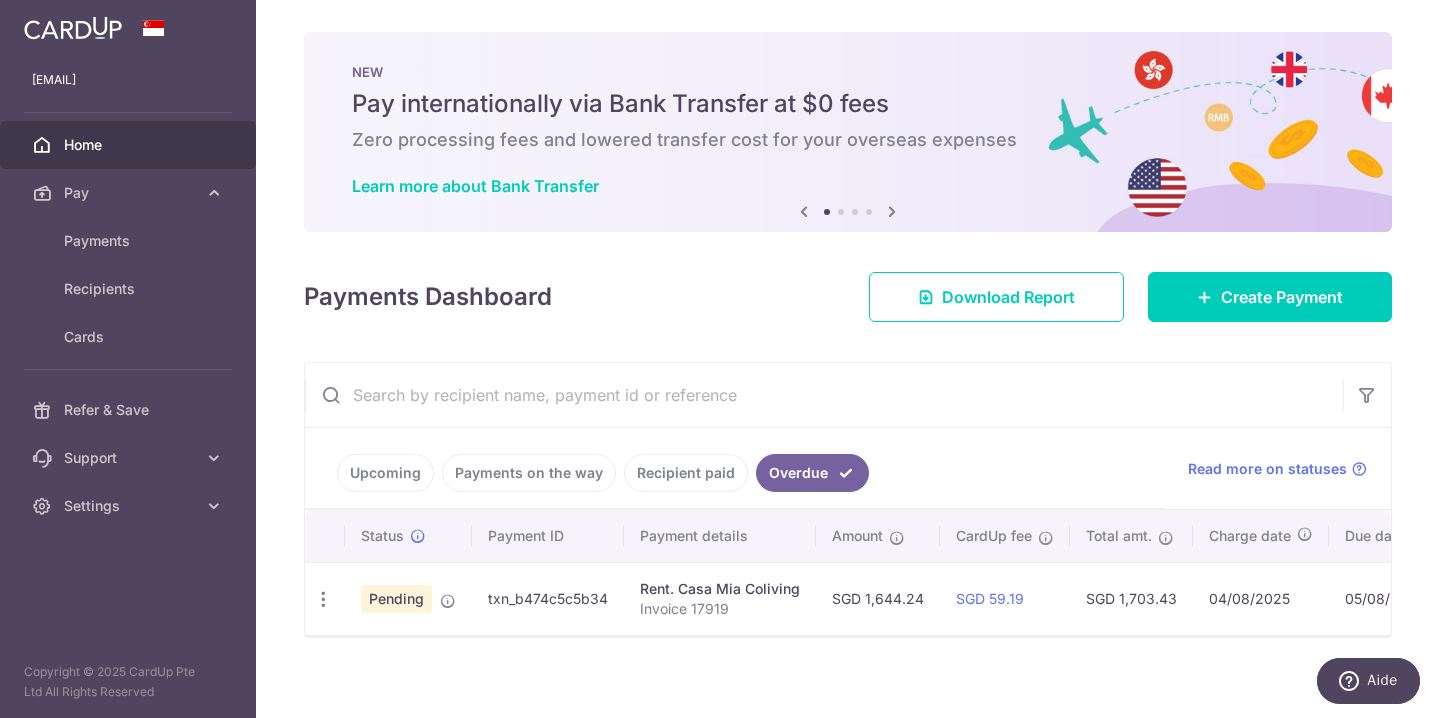 scroll, scrollTop: 0, scrollLeft: 0, axis: both 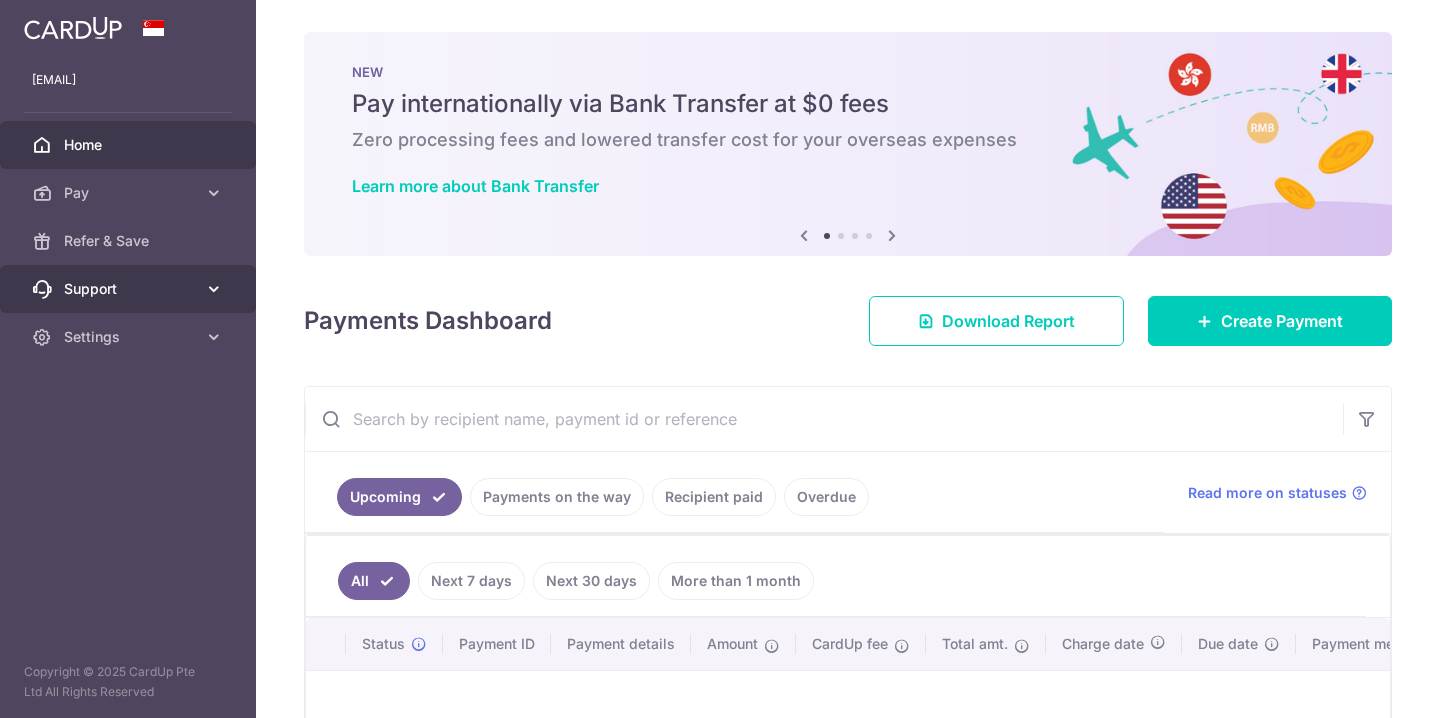 click on "Support" at bounding box center (130, 289) 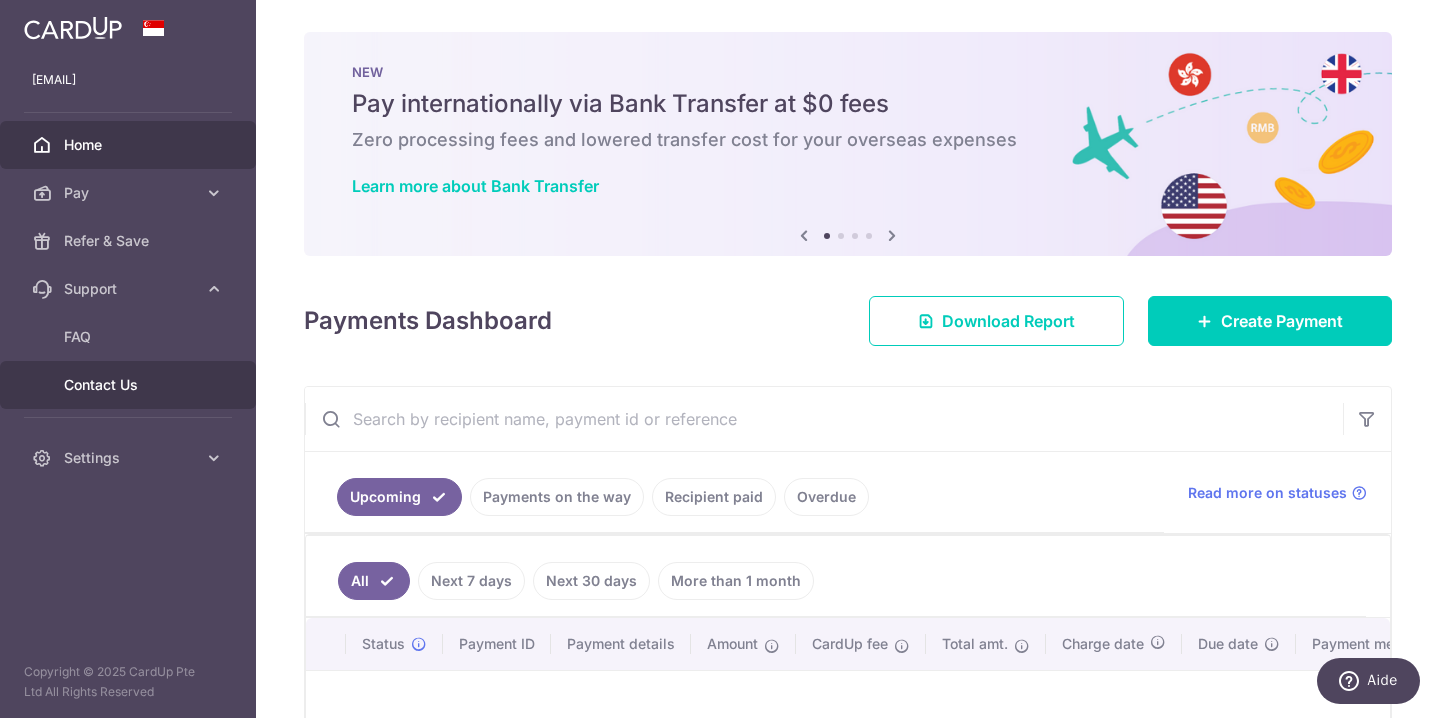 click on "Contact Us" at bounding box center [130, 385] 